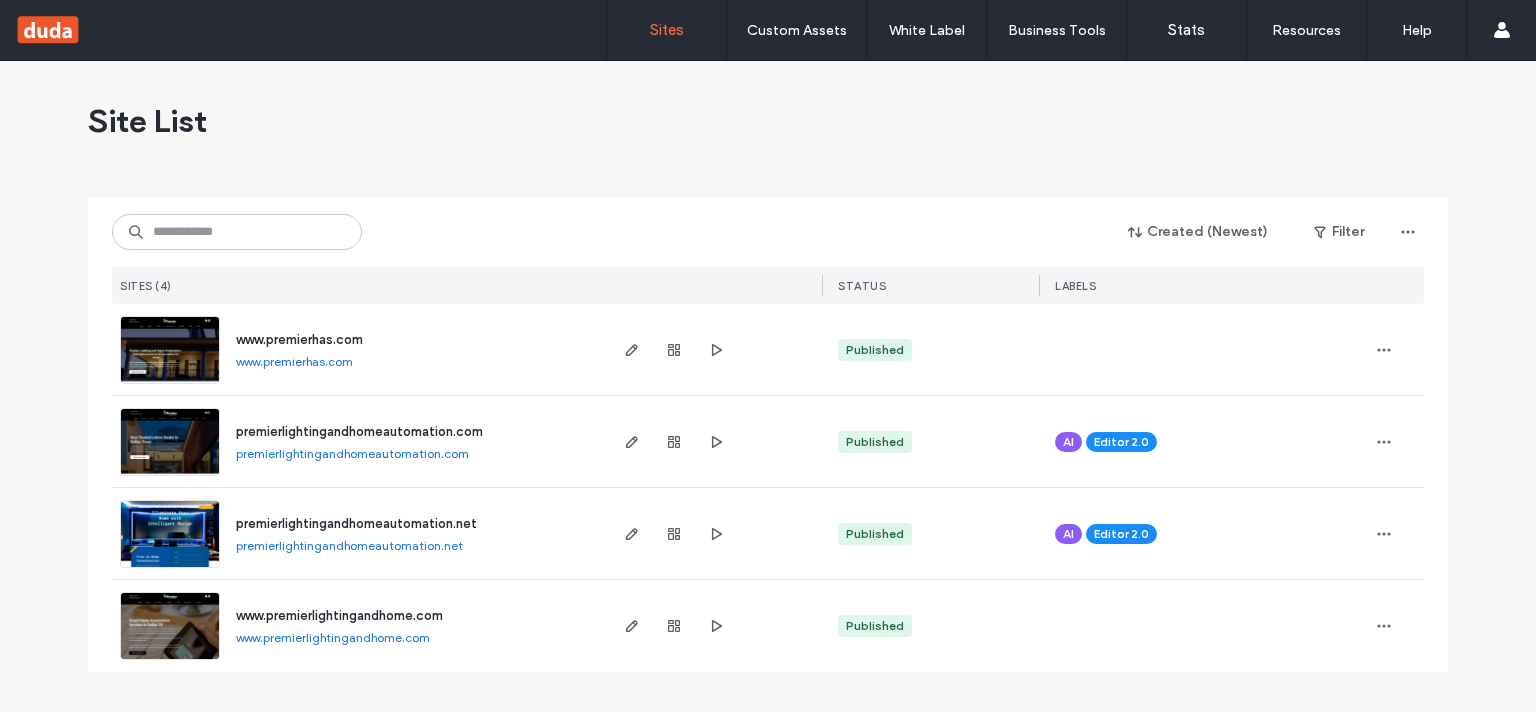 scroll, scrollTop: 0, scrollLeft: 0, axis: both 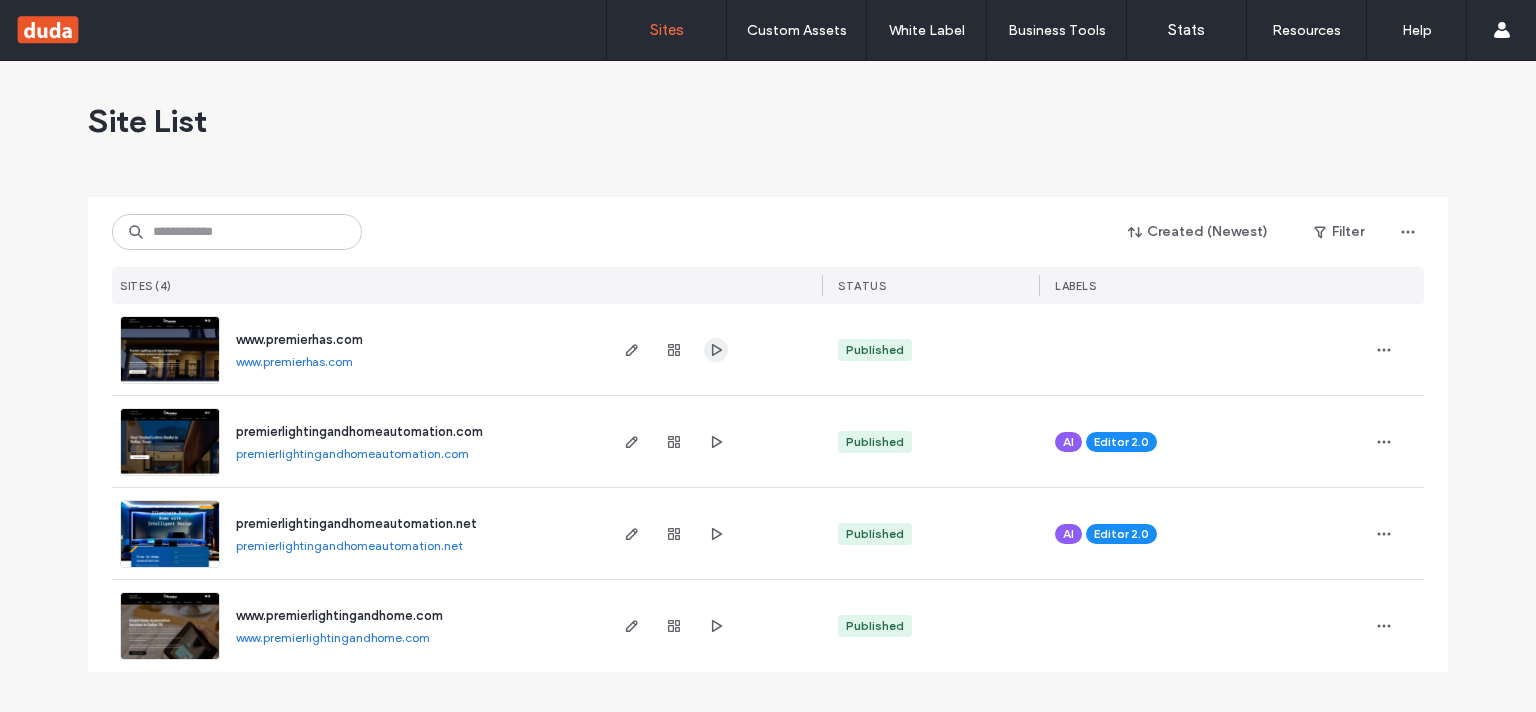 click 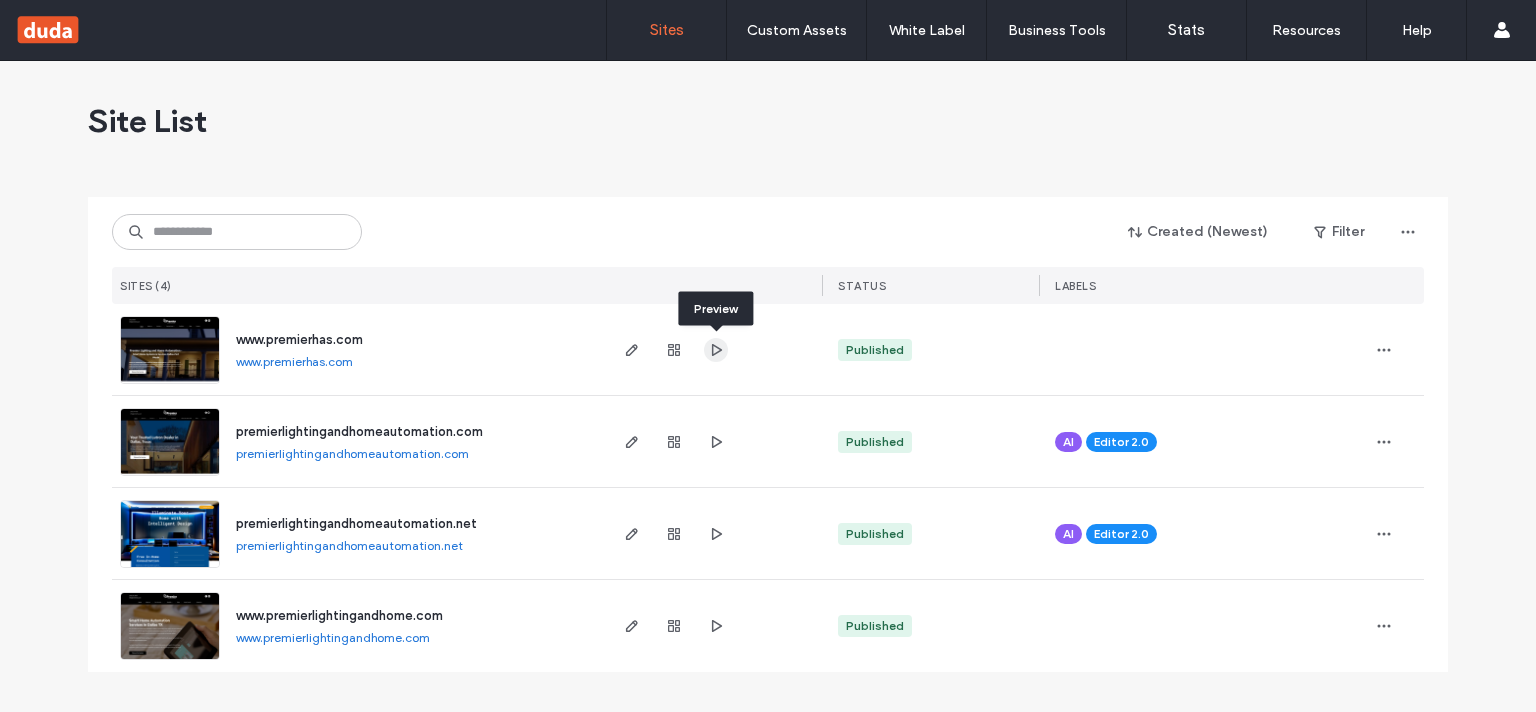 scroll, scrollTop: 0, scrollLeft: 0, axis: both 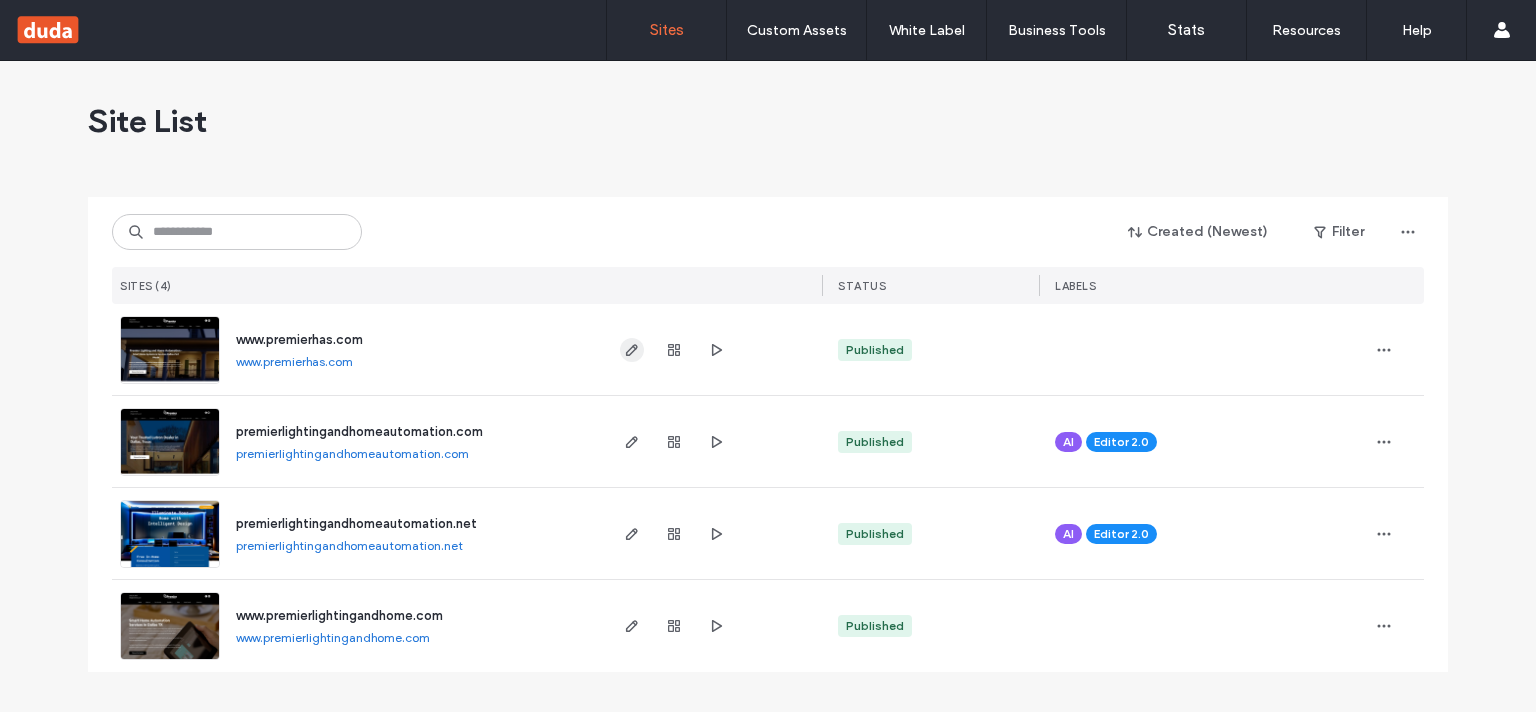 click 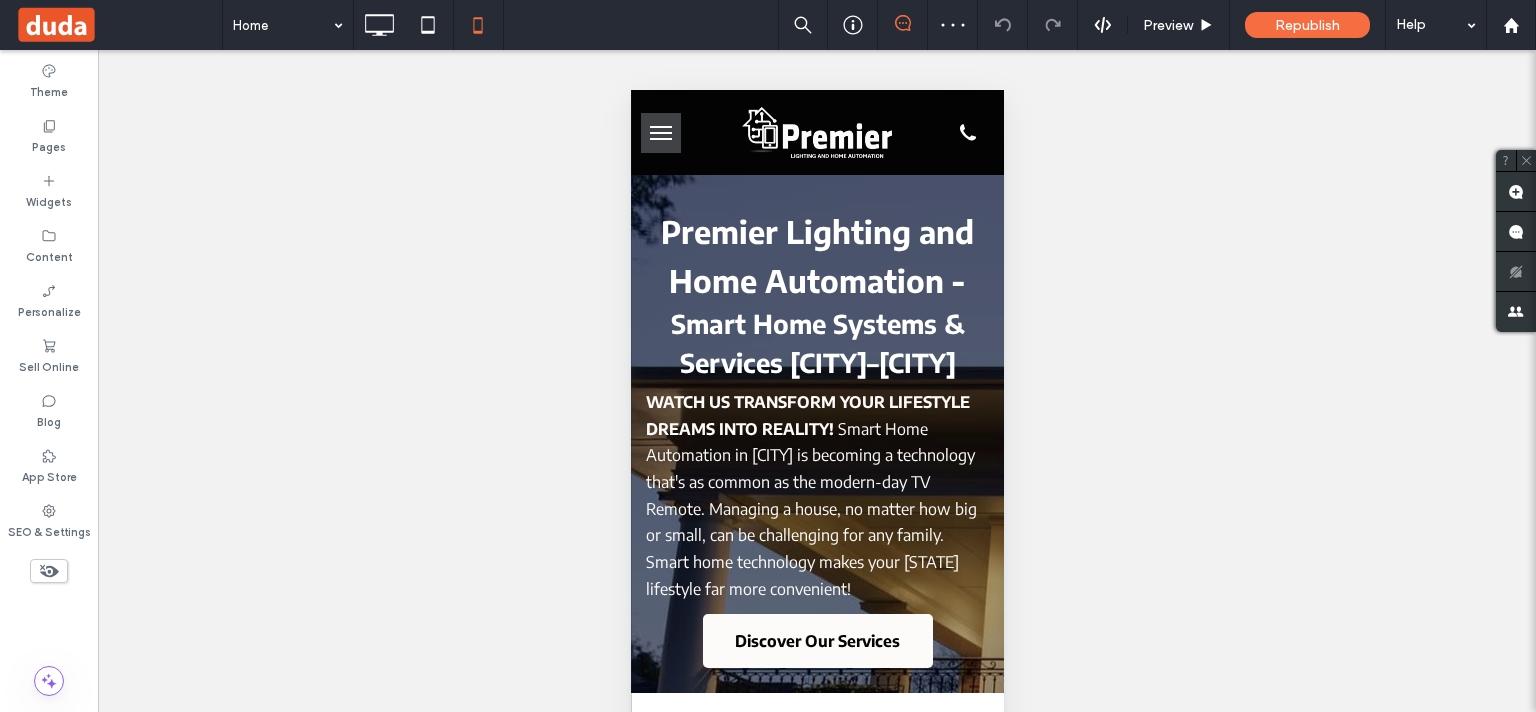 scroll, scrollTop: 0, scrollLeft: 0, axis: both 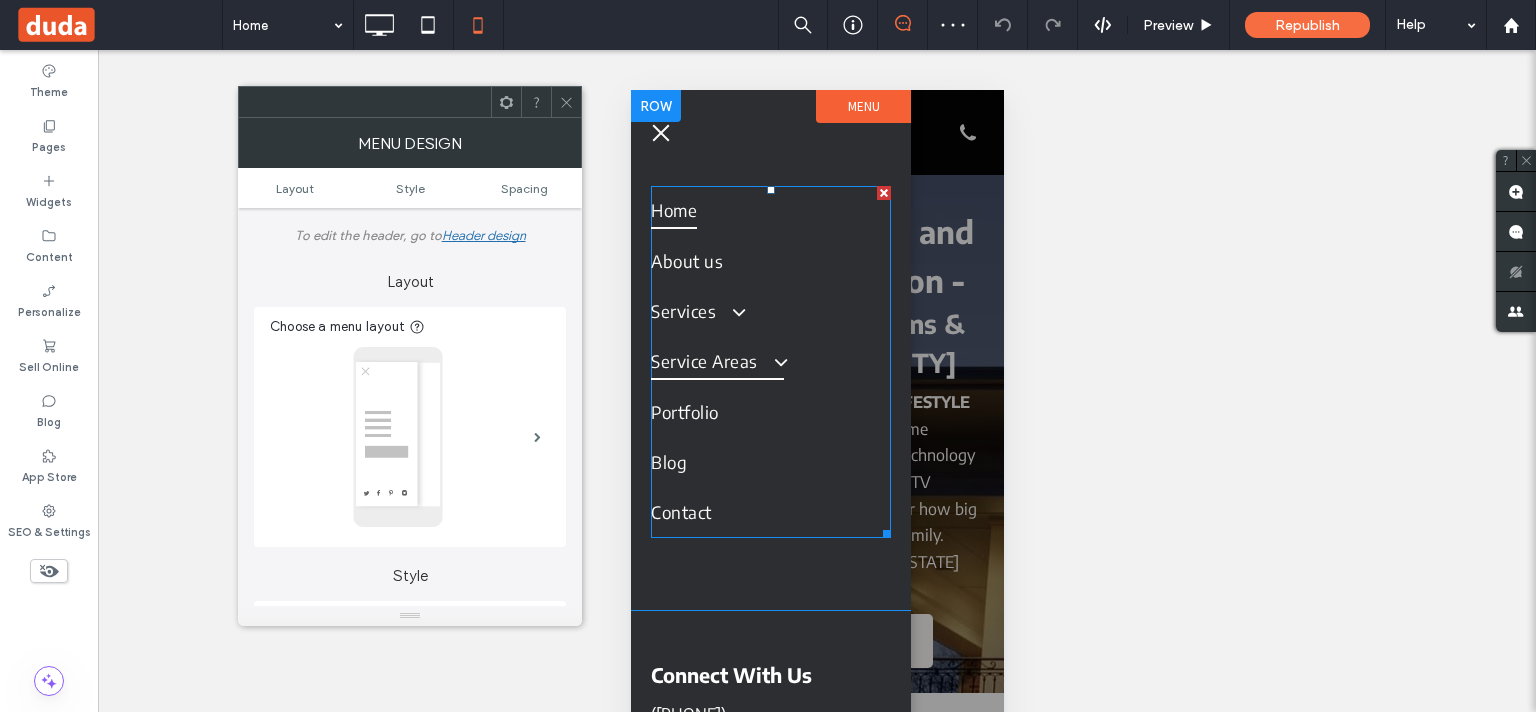 click at bounding box center [770, 362] 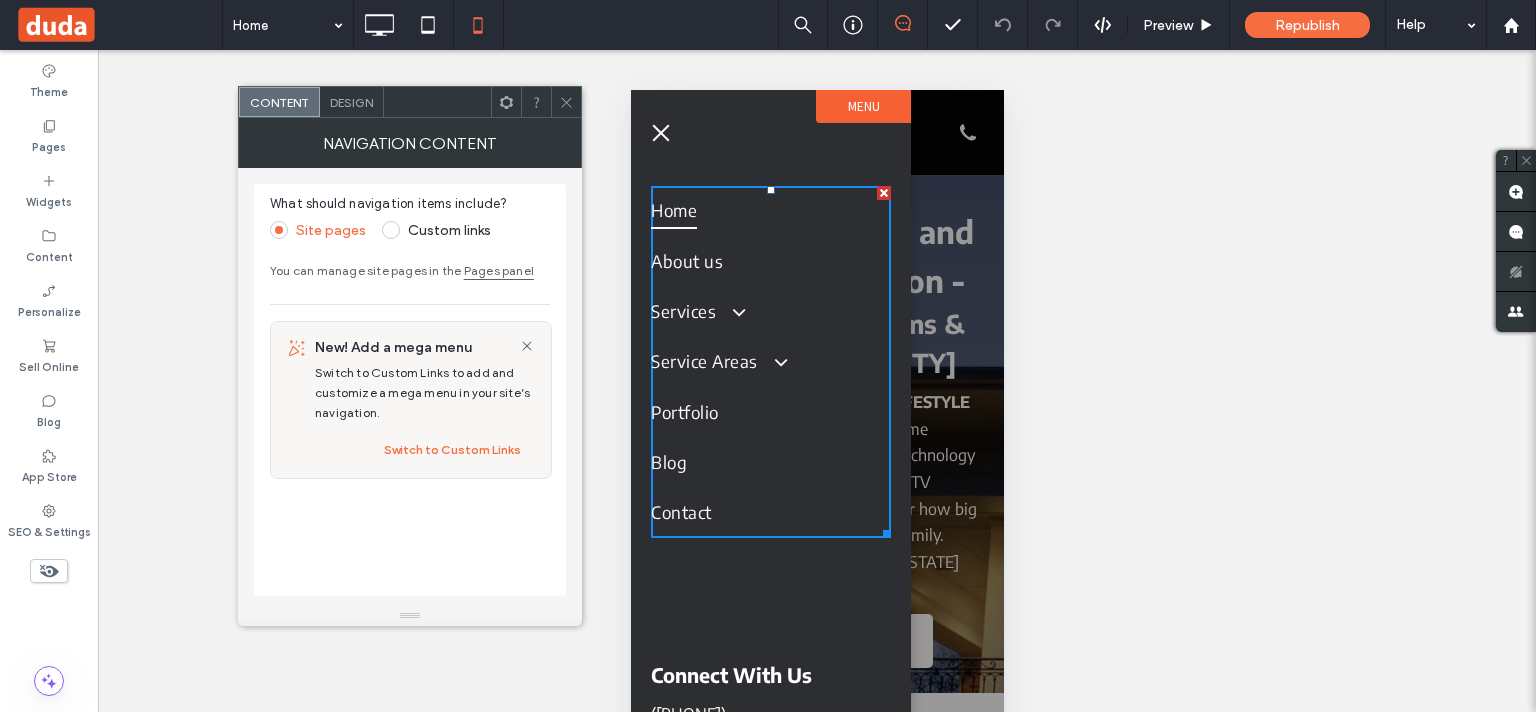 click on "Design" at bounding box center (352, 102) 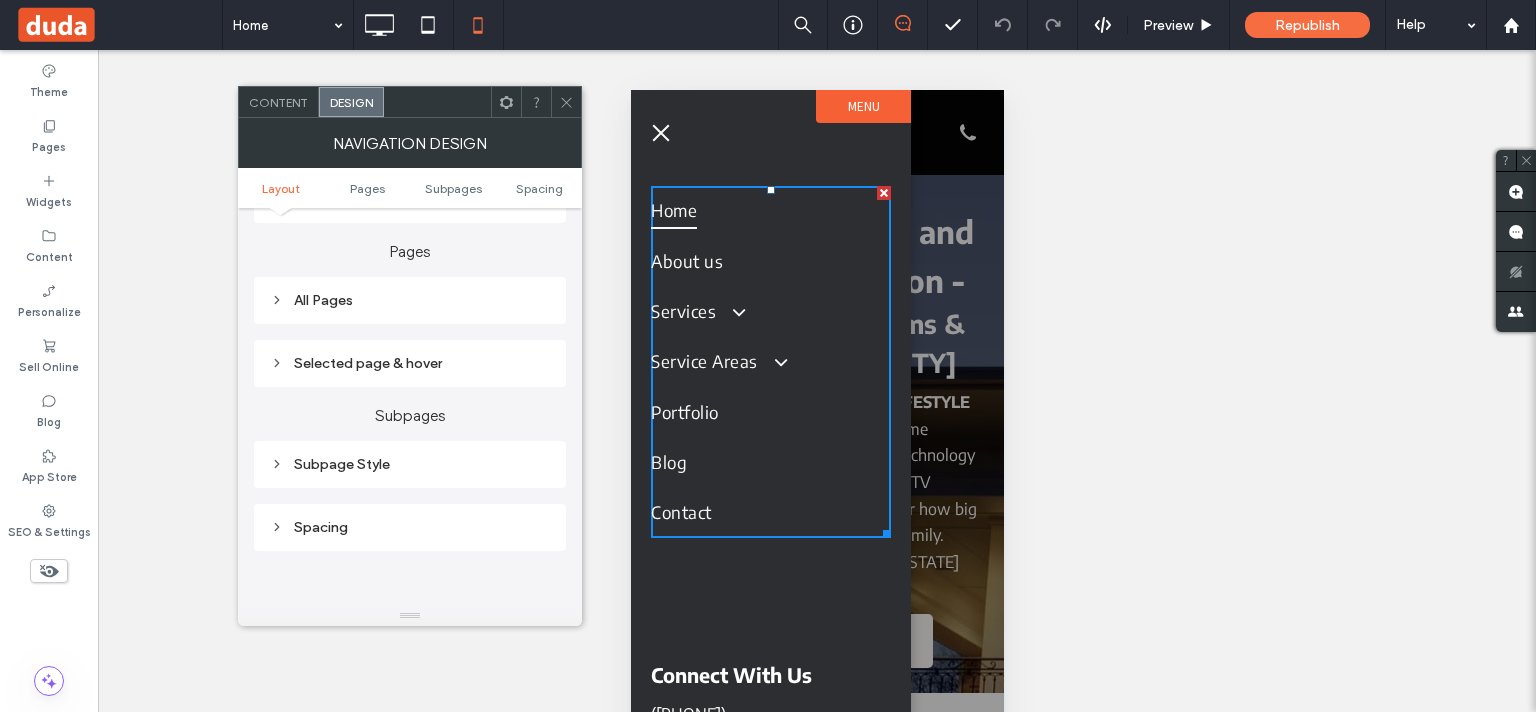 scroll, scrollTop: 676, scrollLeft: 0, axis: vertical 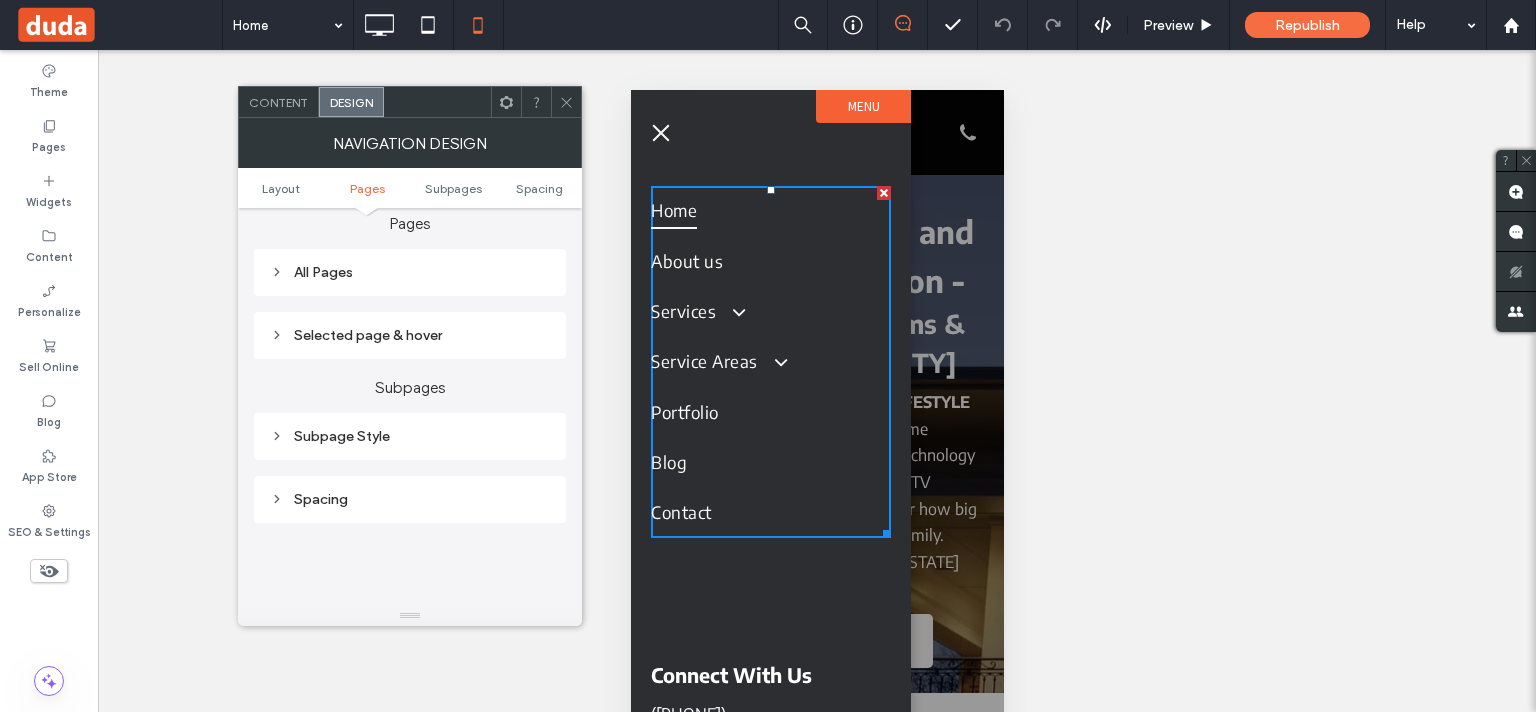 click on "Subpage Style" at bounding box center (410, 436) 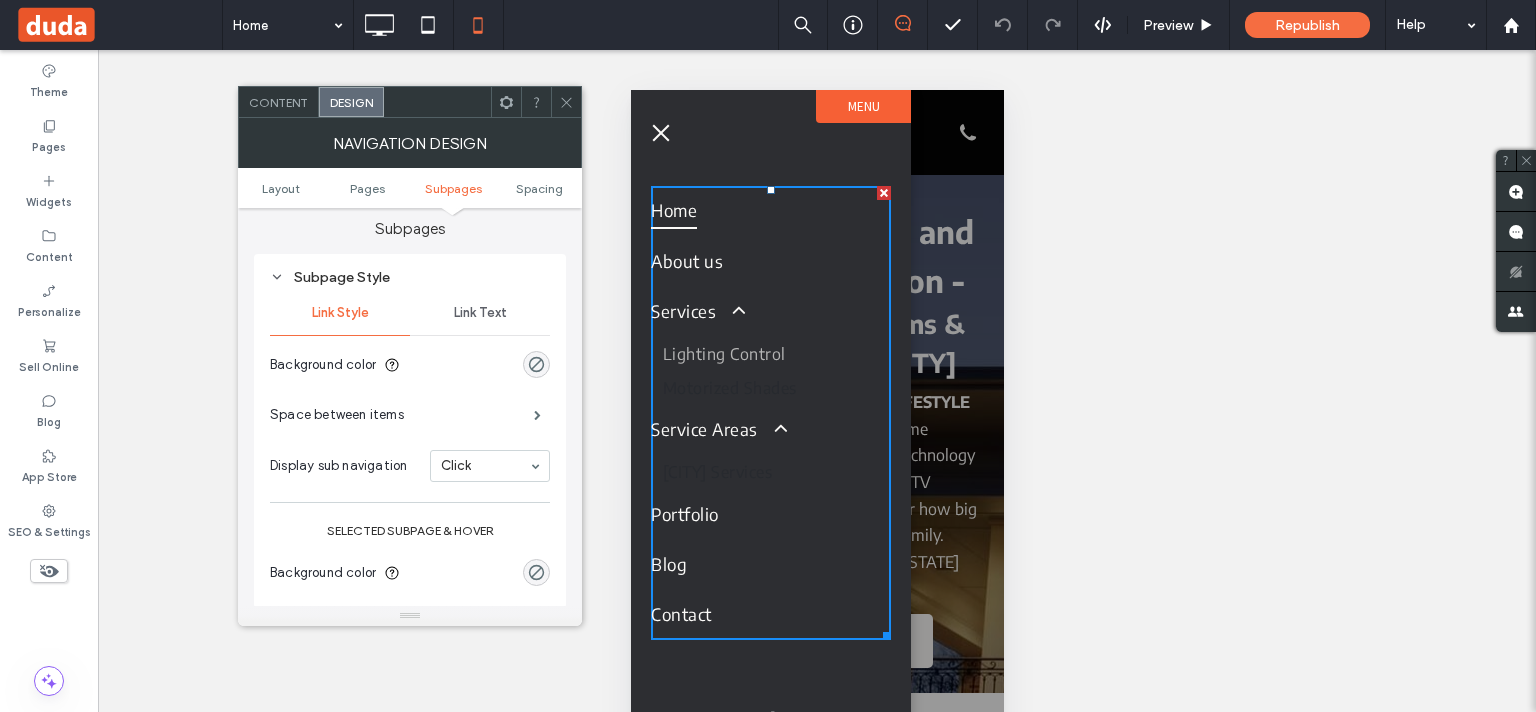scroll, scrollTop: 610, scrollLeft: 0, axis: vertical 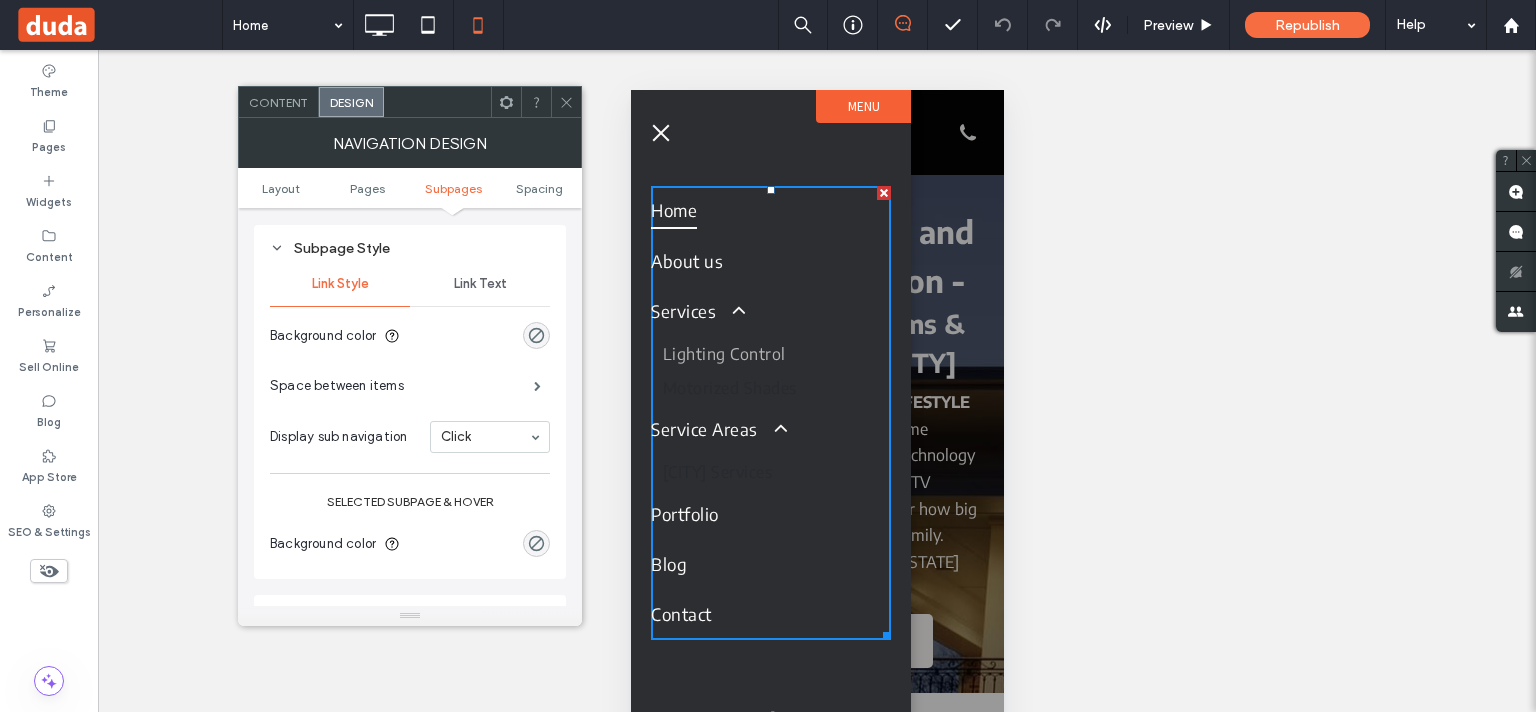 click on "Link Text" at bounding box center (480, 284) 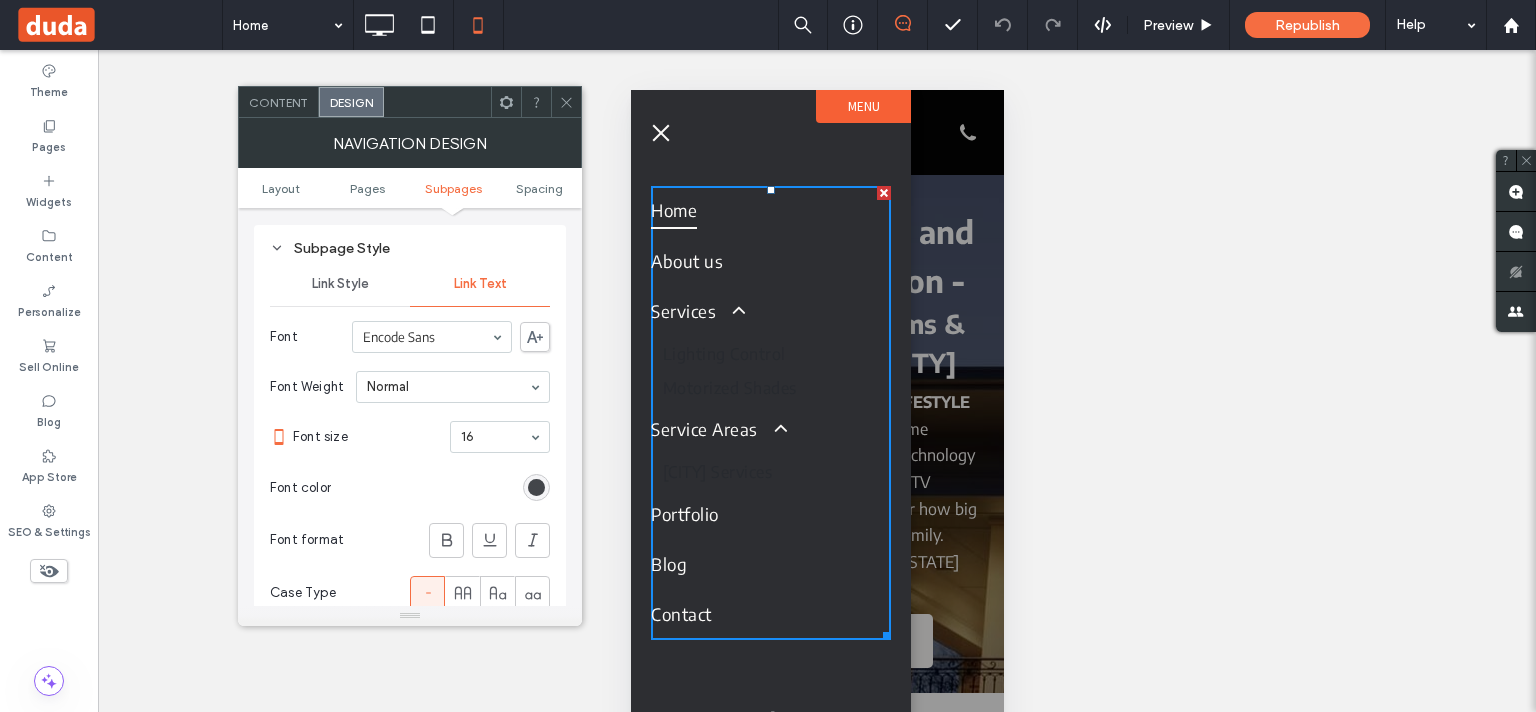 click at bounding box center [536, 487] 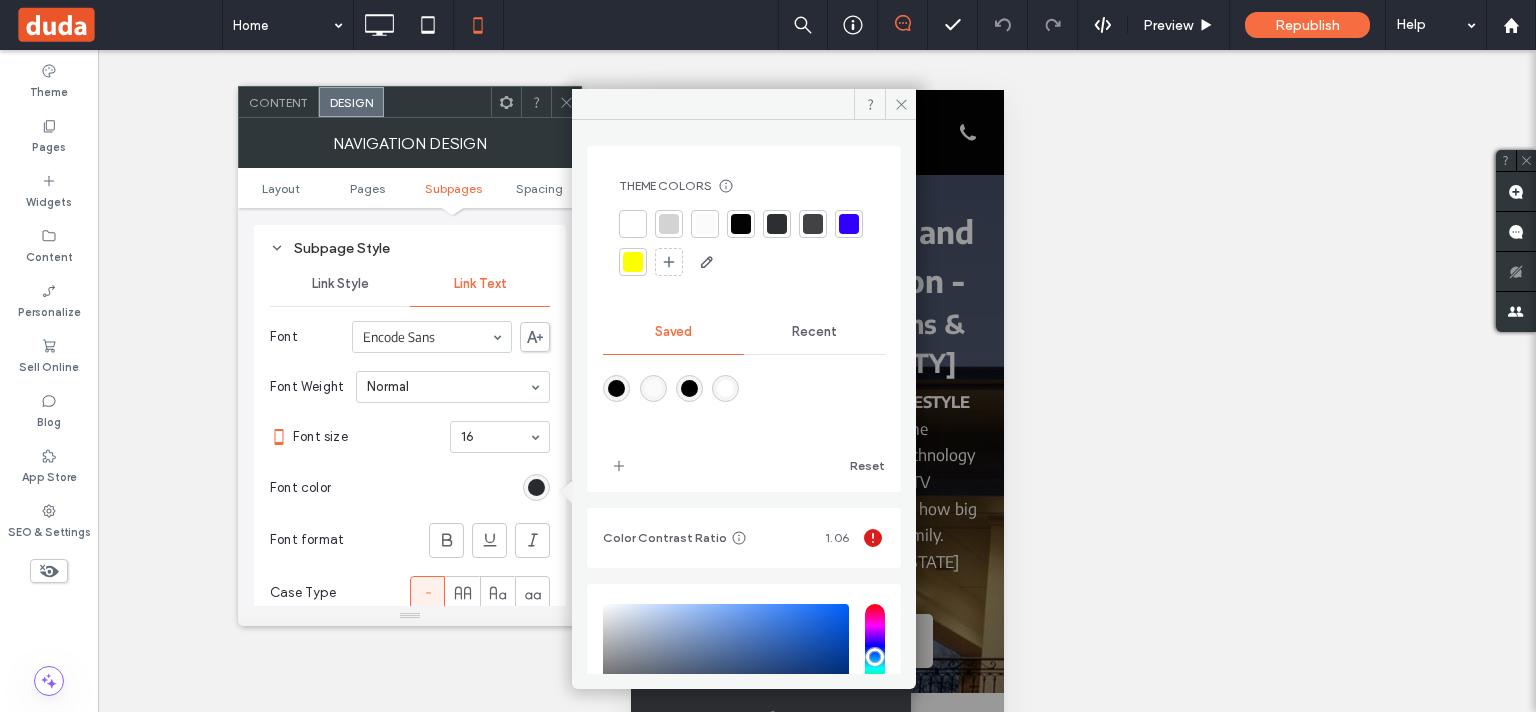click at bounding box center [633, 224] 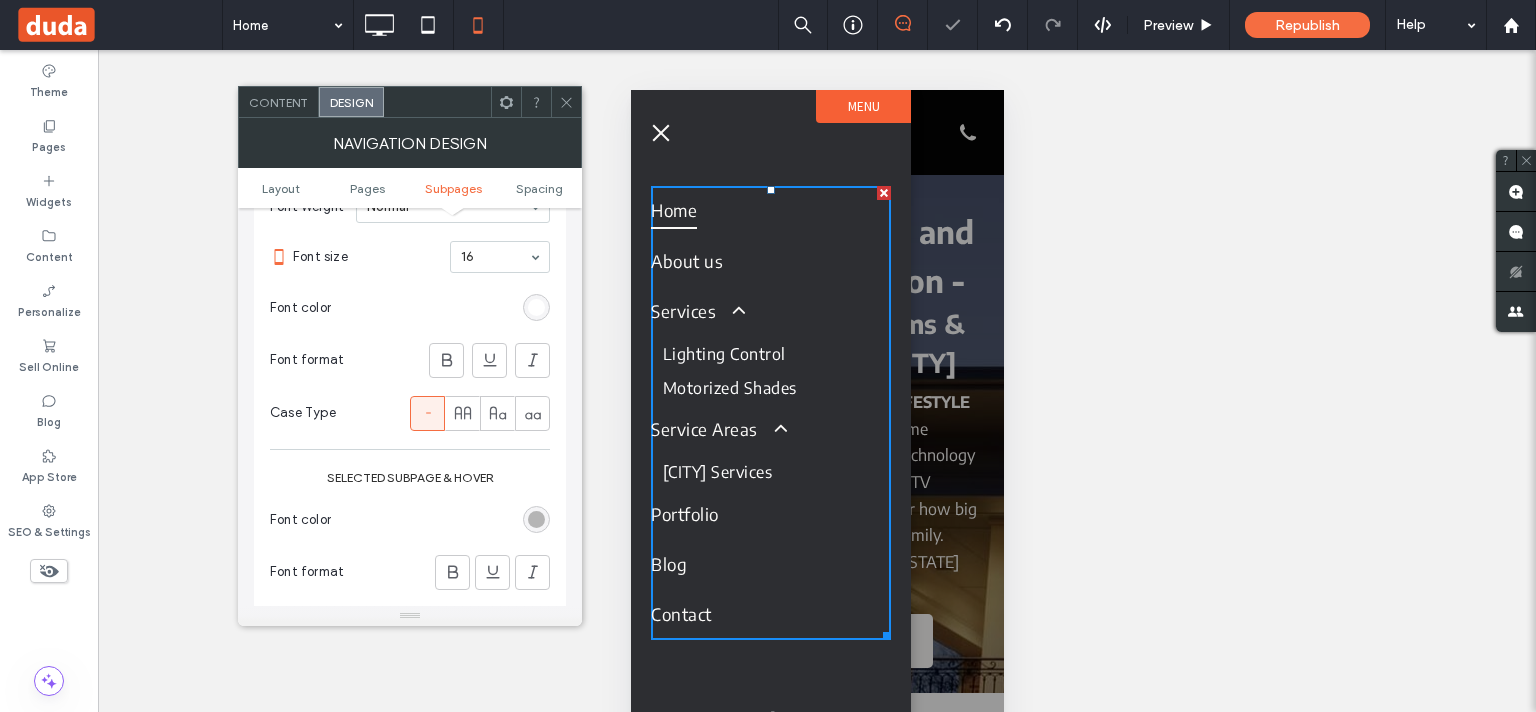scroll, scrollTop: 970, scrollLeft: 0, axis: vertical 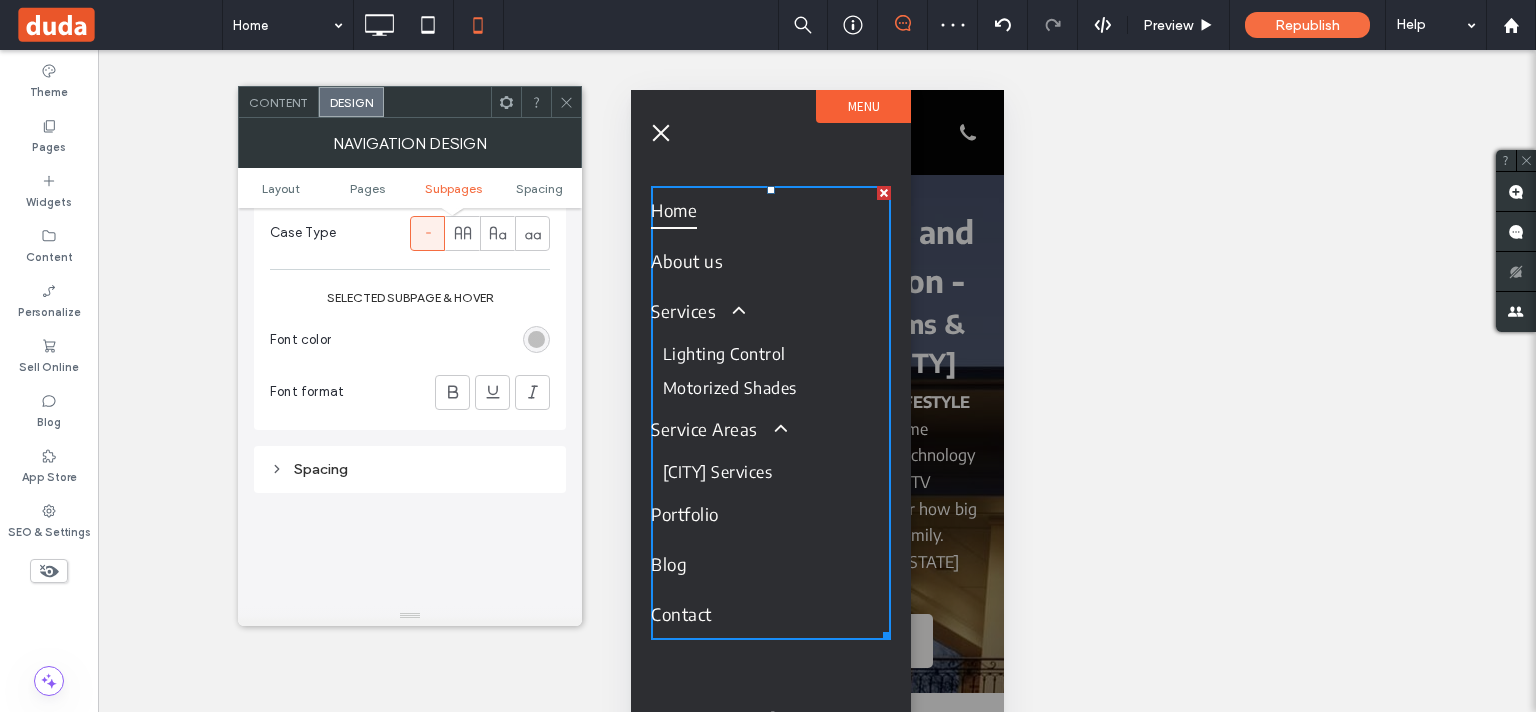 click at bounding box center [536, 339] 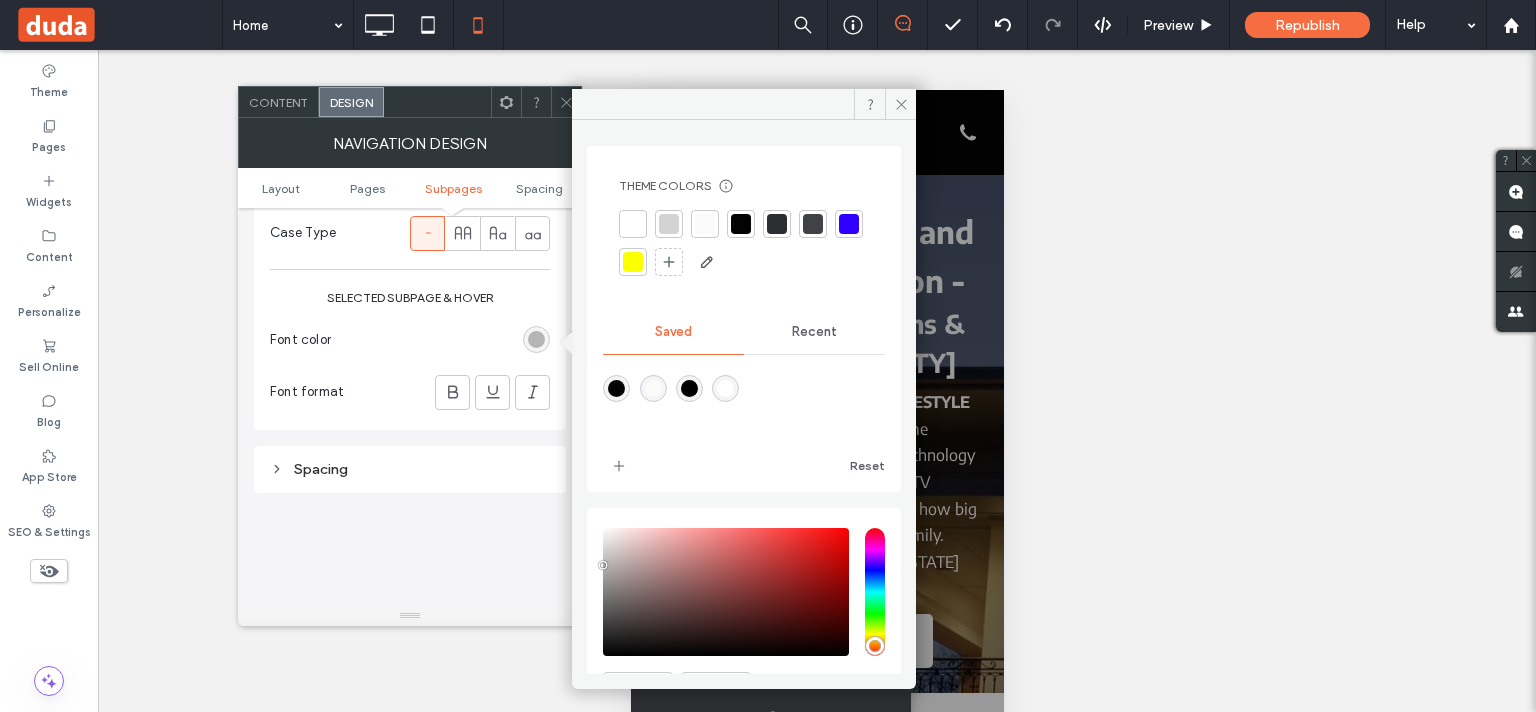 click at bounding box center (705, 224) 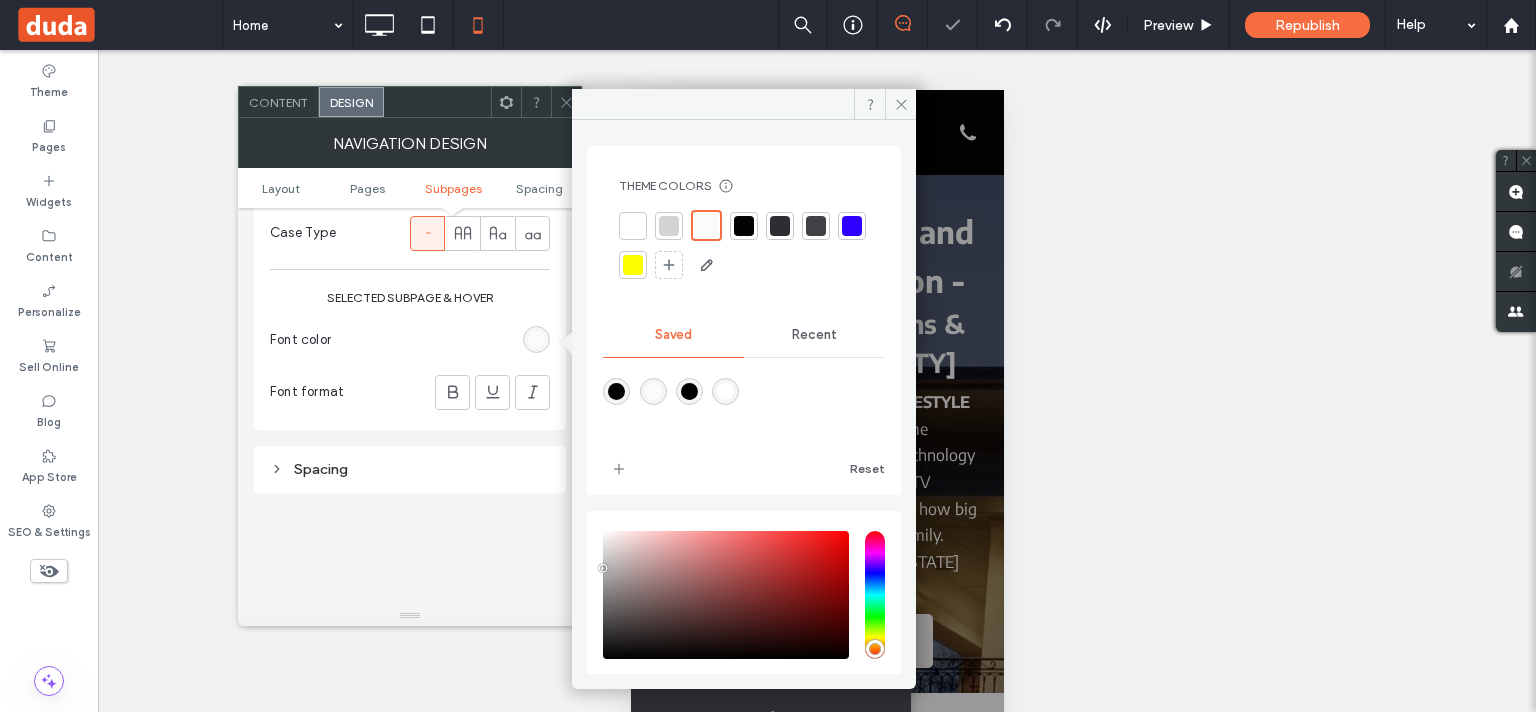 click 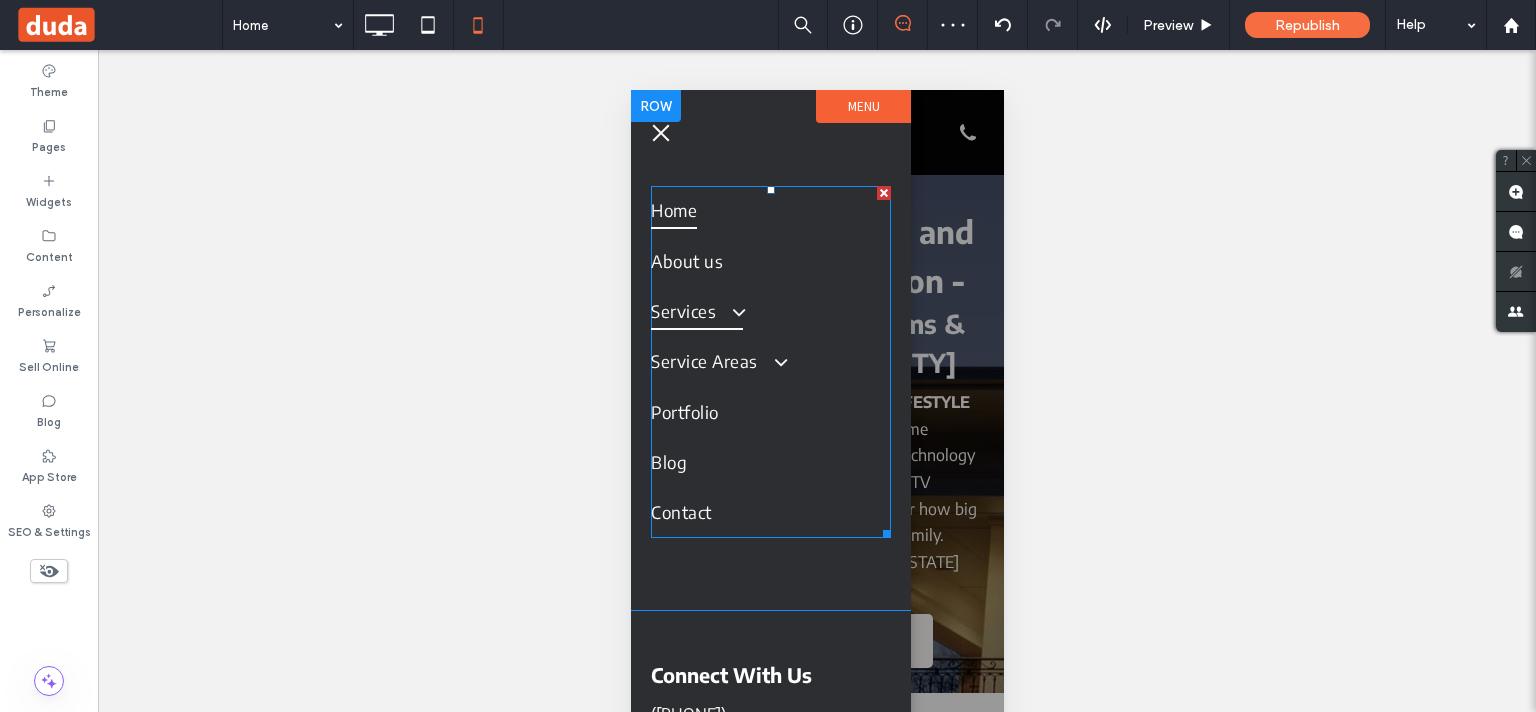 click on "Services" at bounding box center [770, 312] 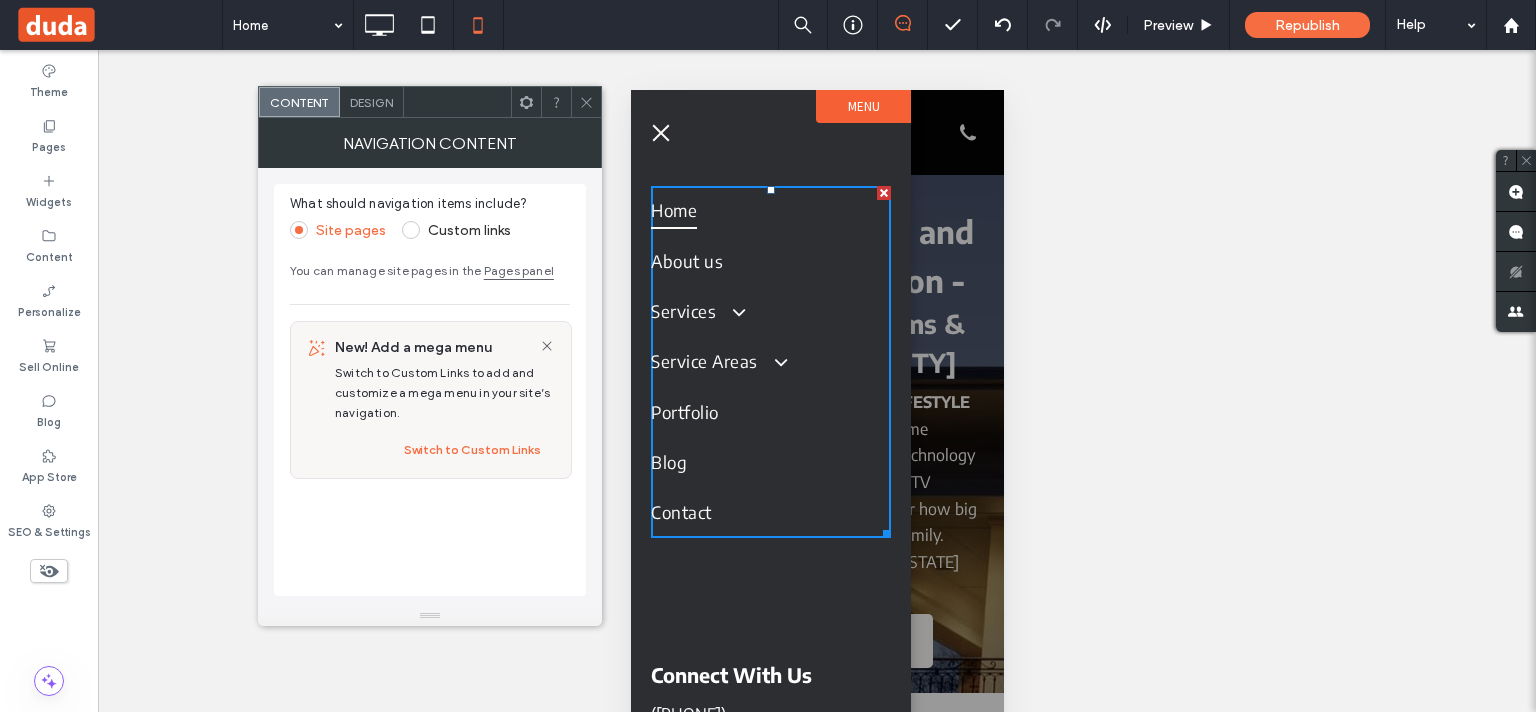 click 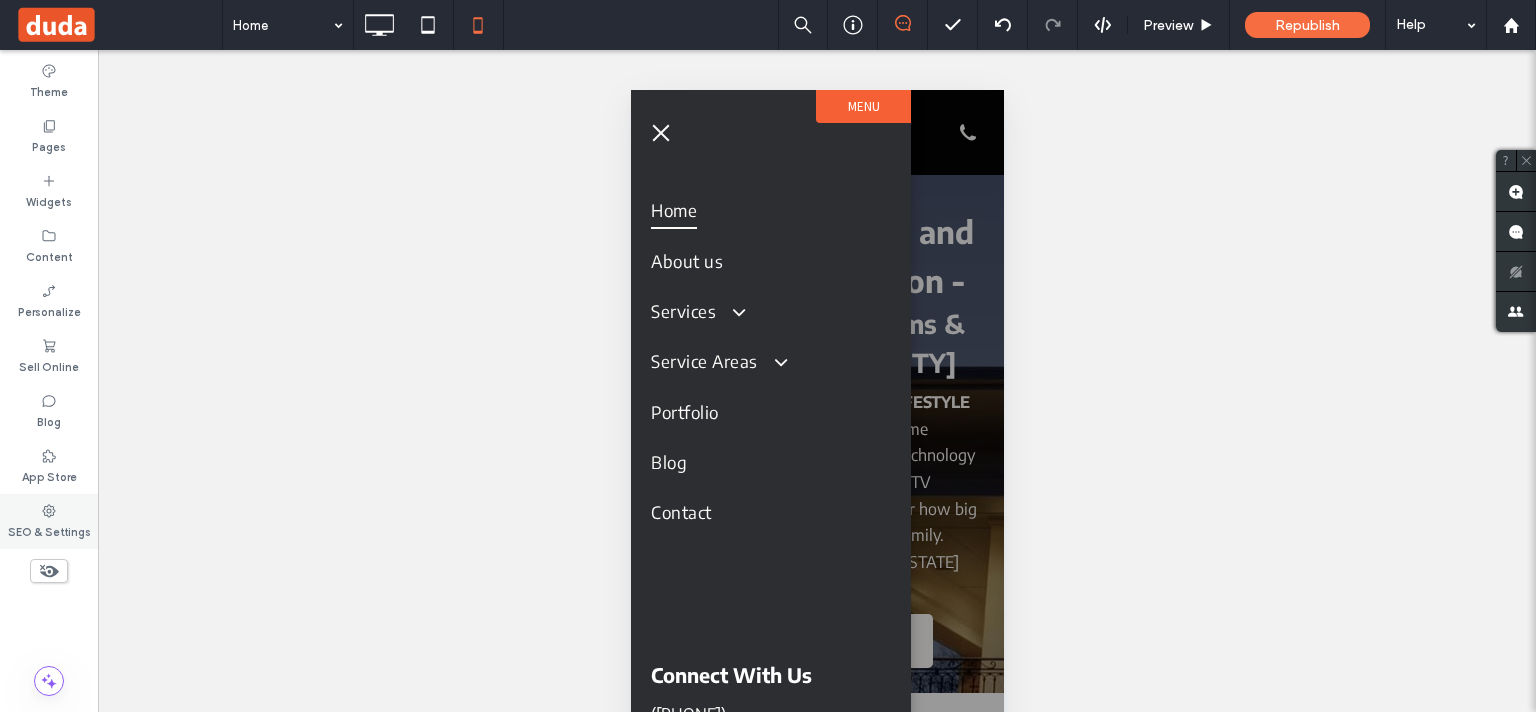 click 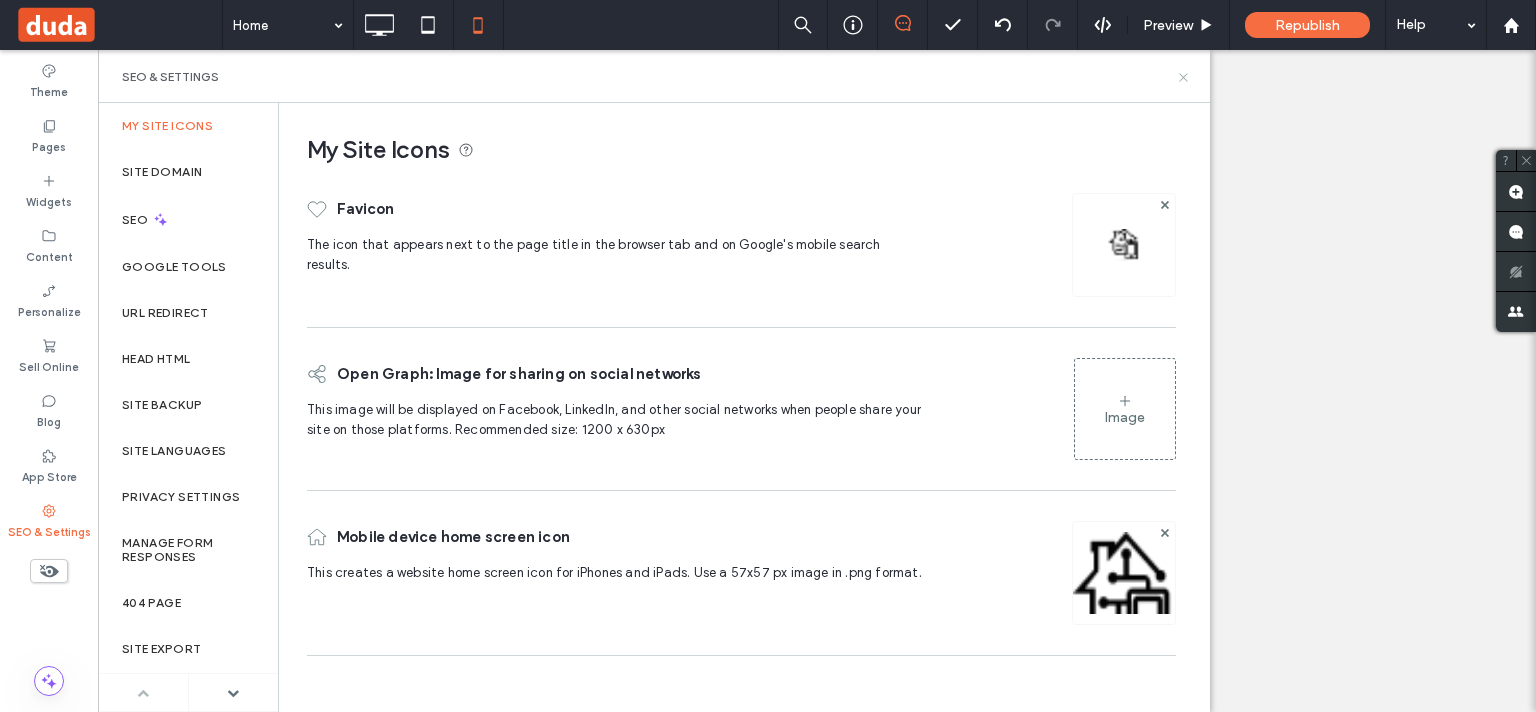click 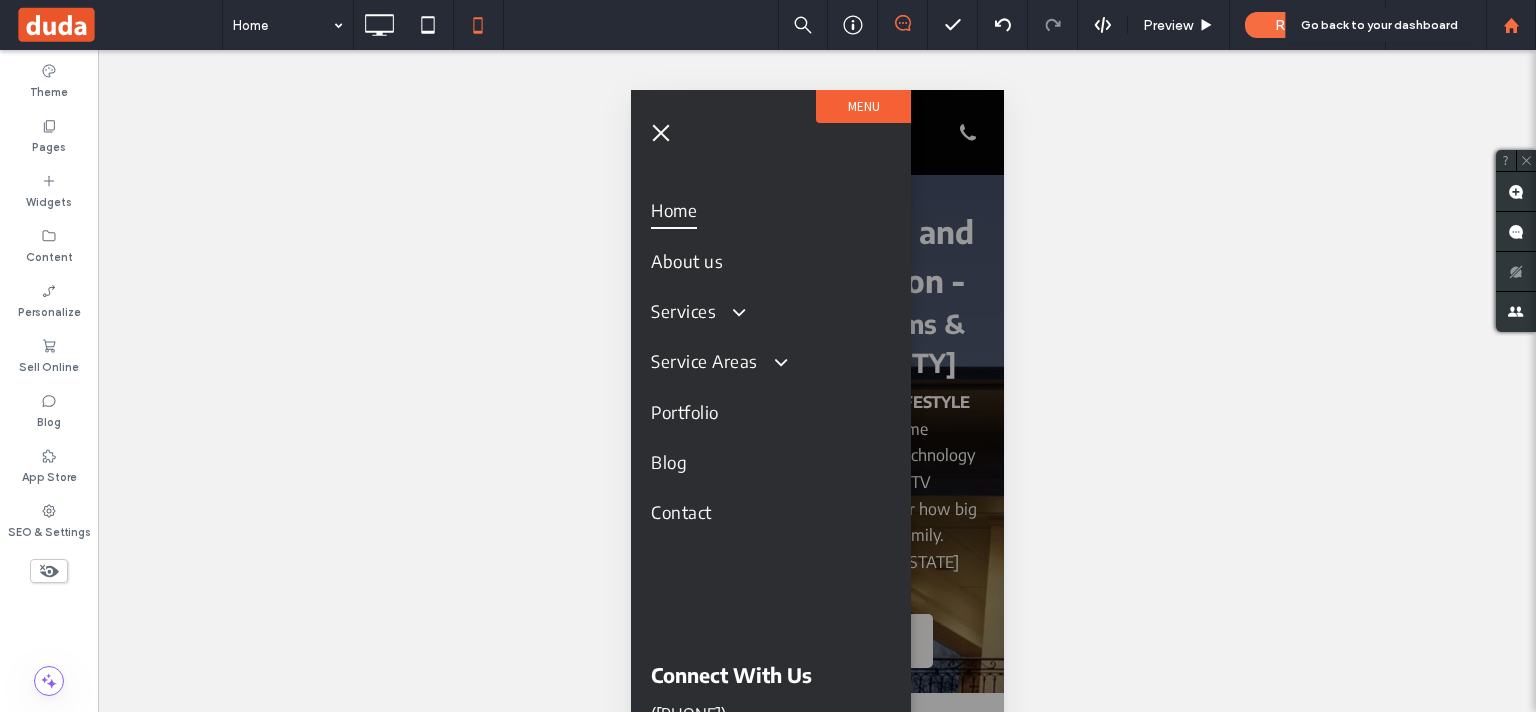click 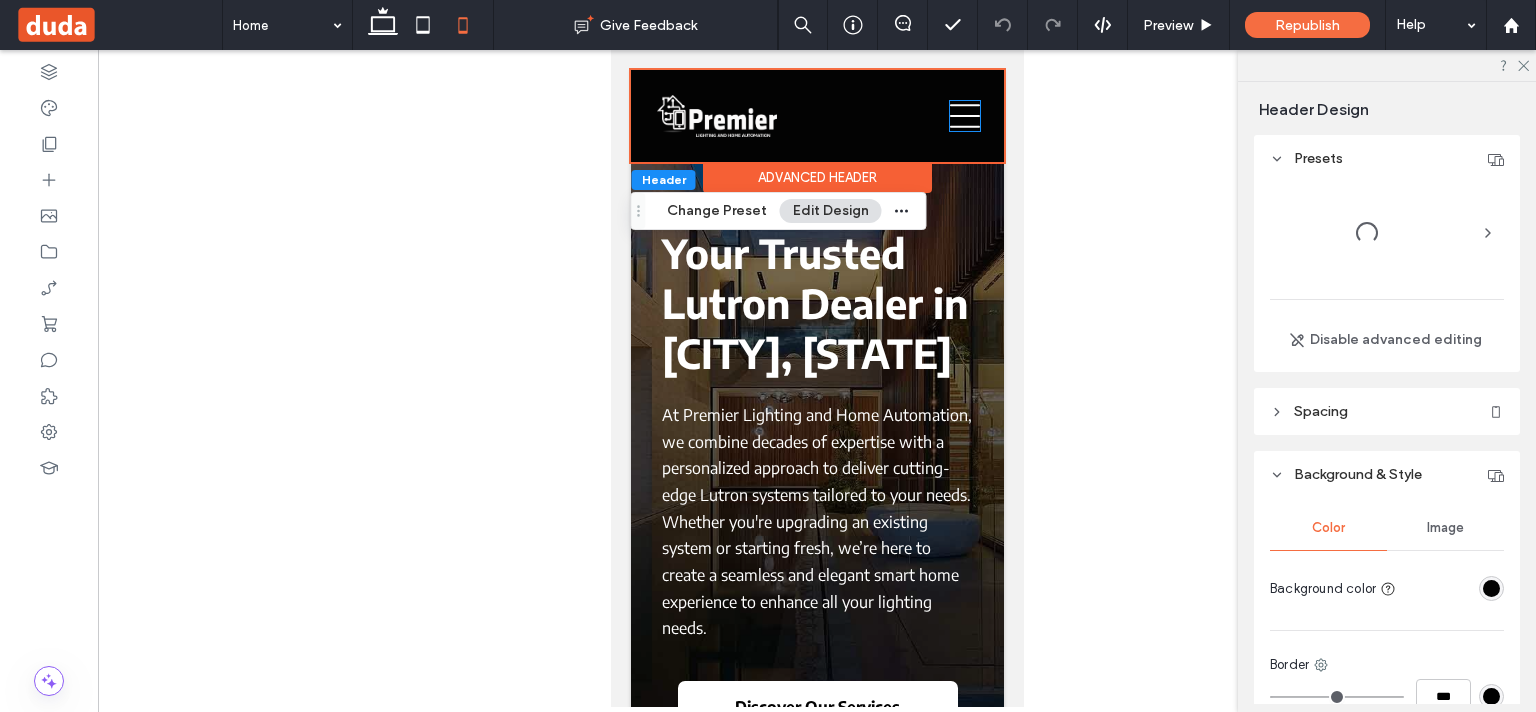 scroll, scrollTop: 0, scrollLeft: 0, axis: both 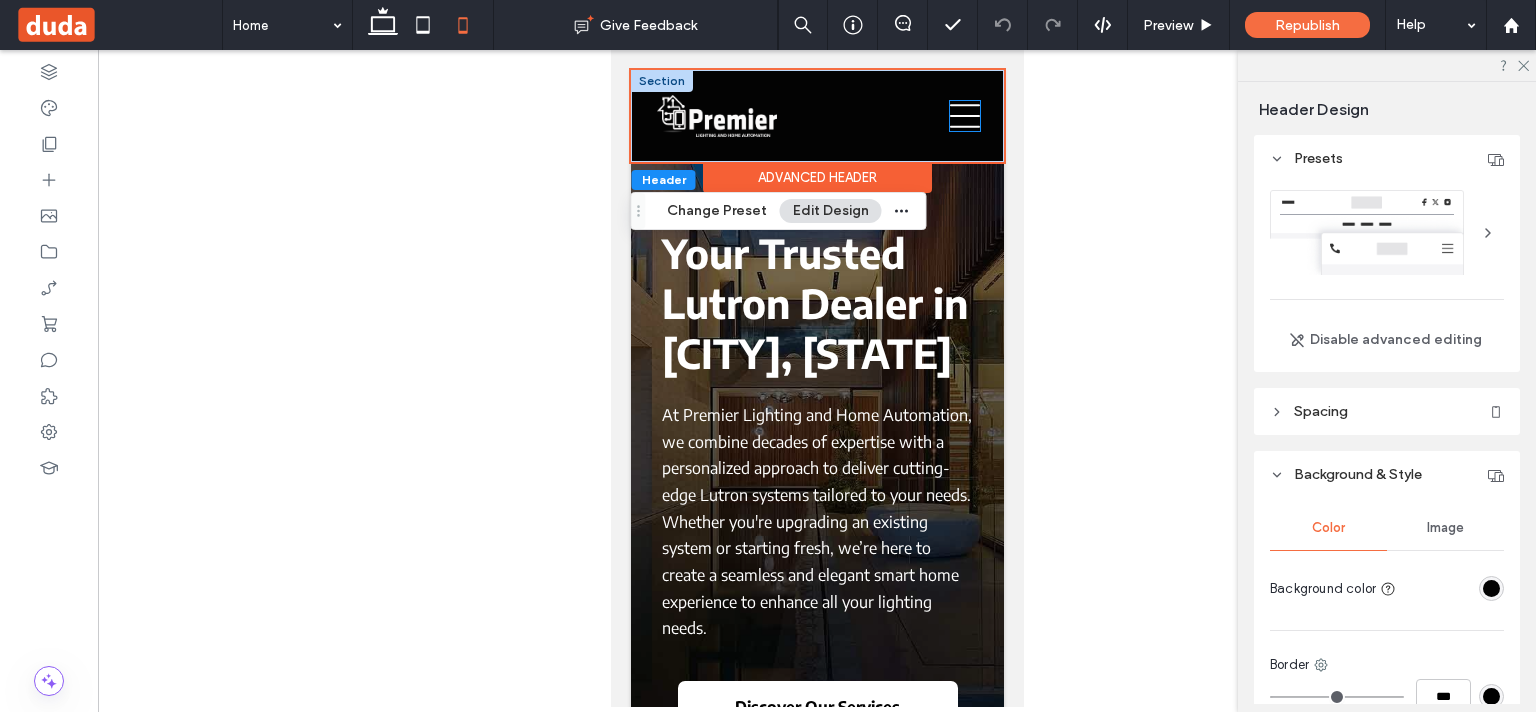 click 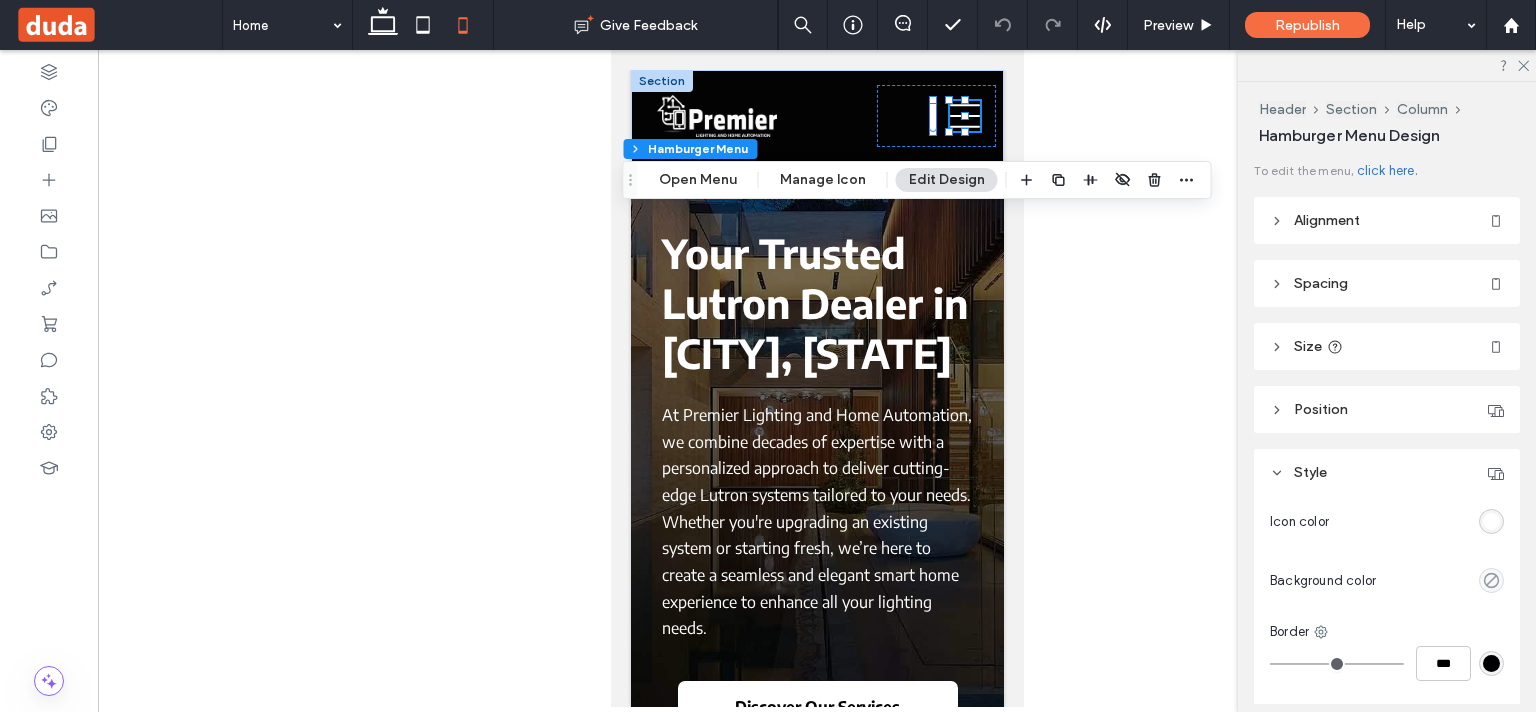 scroll, scrollTop: 0, scrollLeft: 0, axis: both 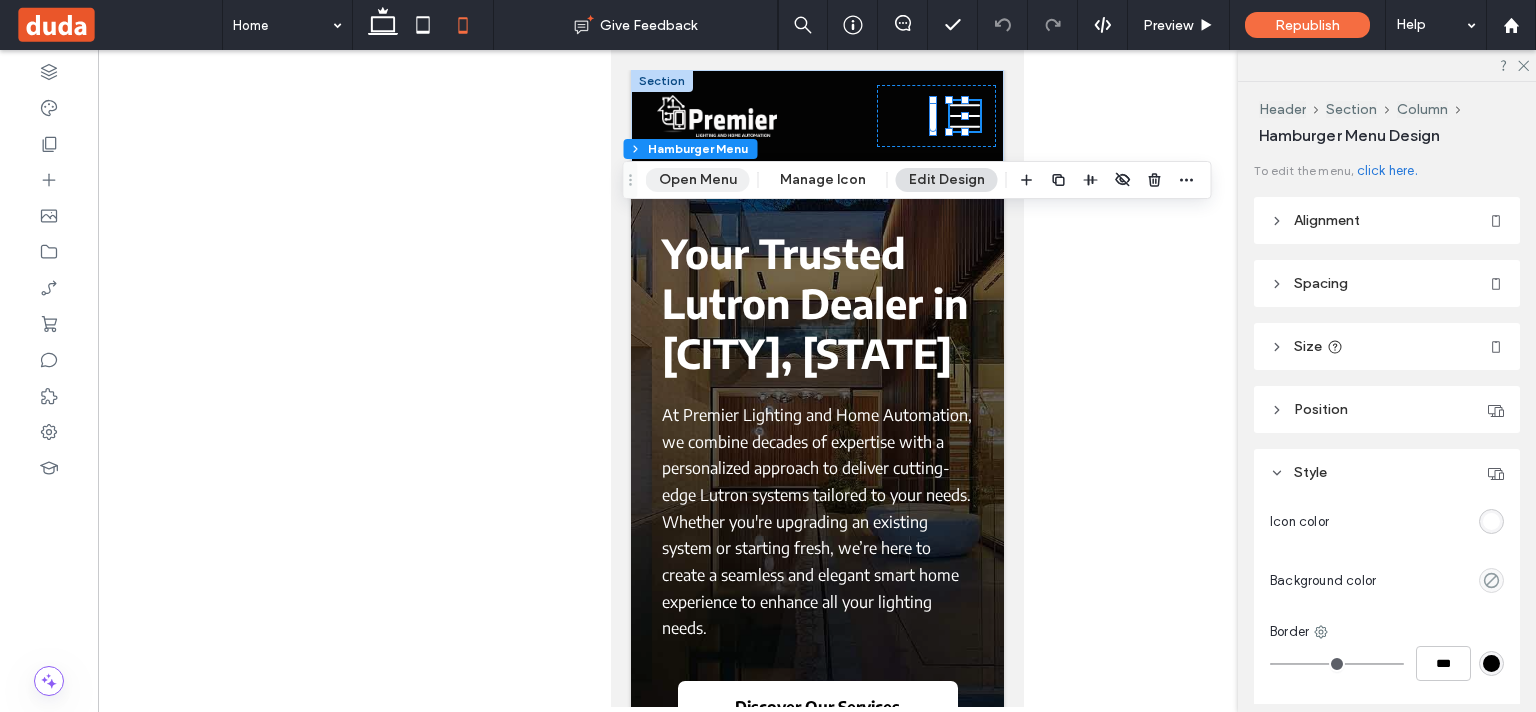 click on "Open Menu" at bounding box center [698, 180] 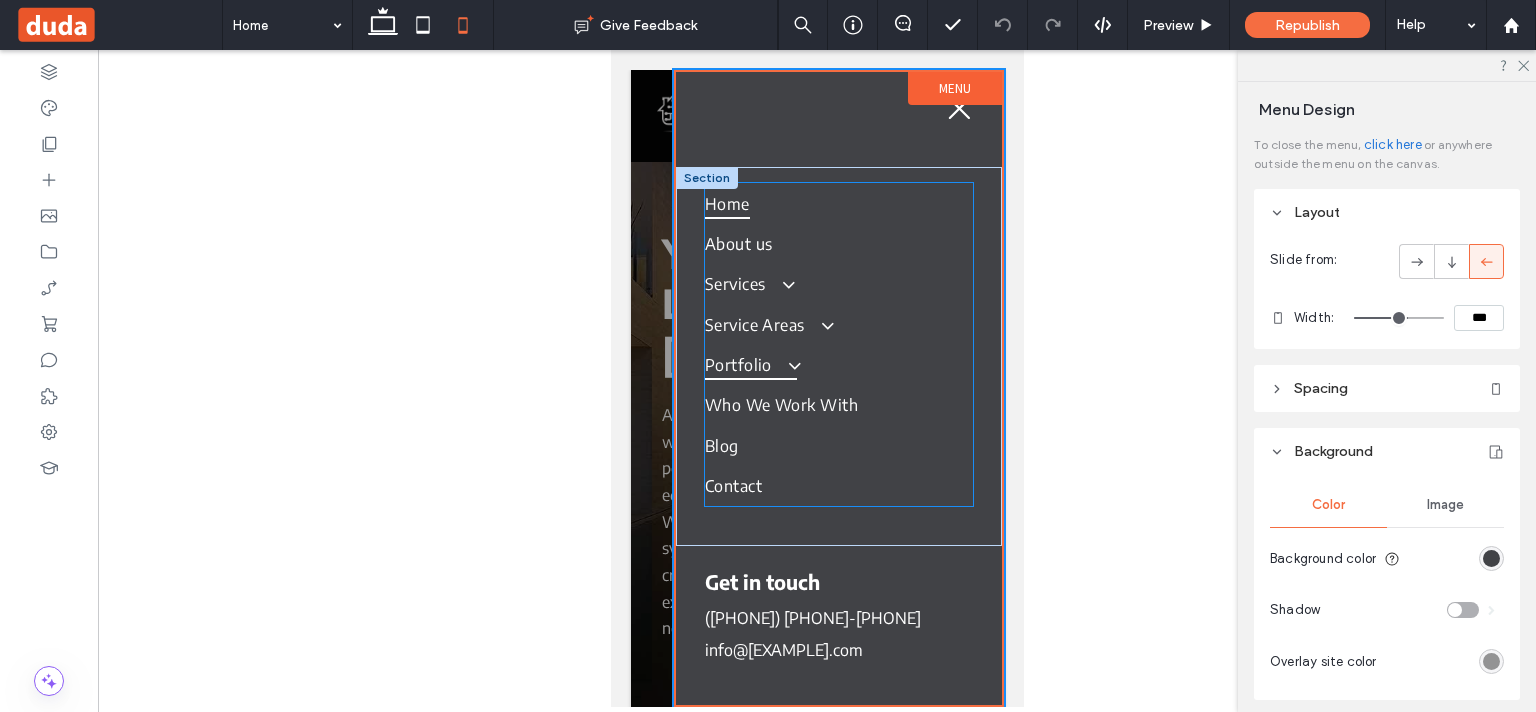 click on "Portfolio" at bounding box center [838, 365] 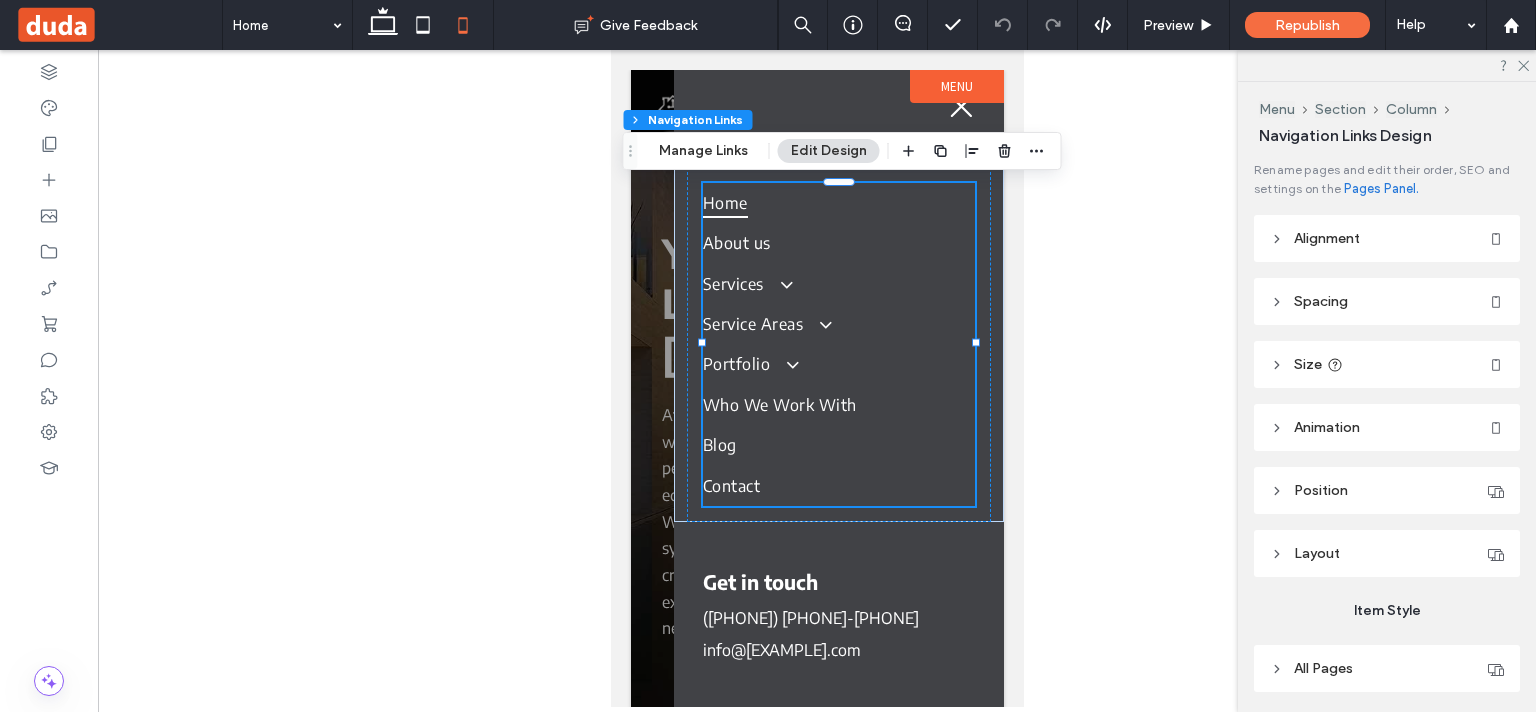 scroll, scrollTop: 193, scrollLeft: 0, axis: vertical 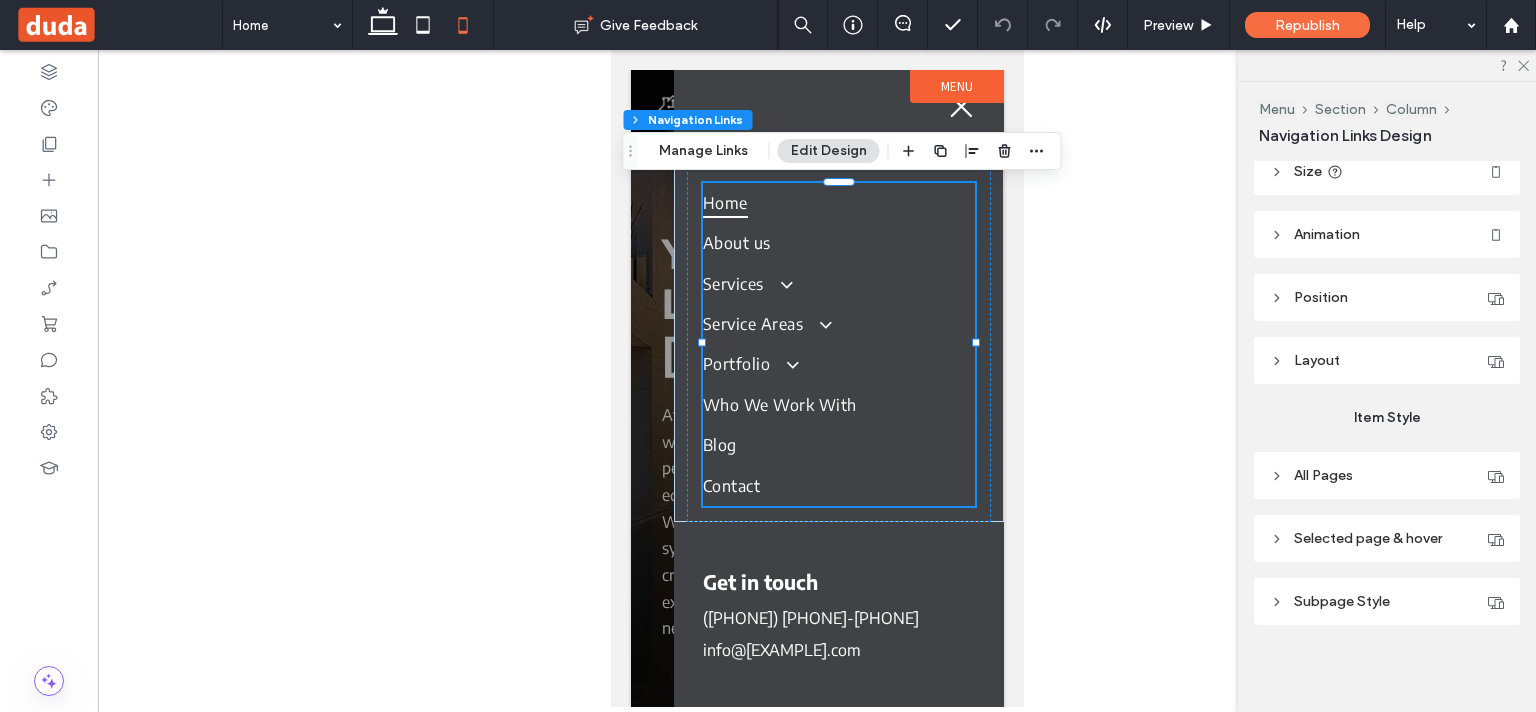 click on "Subpage Style" at bounding box center (1342, 601) 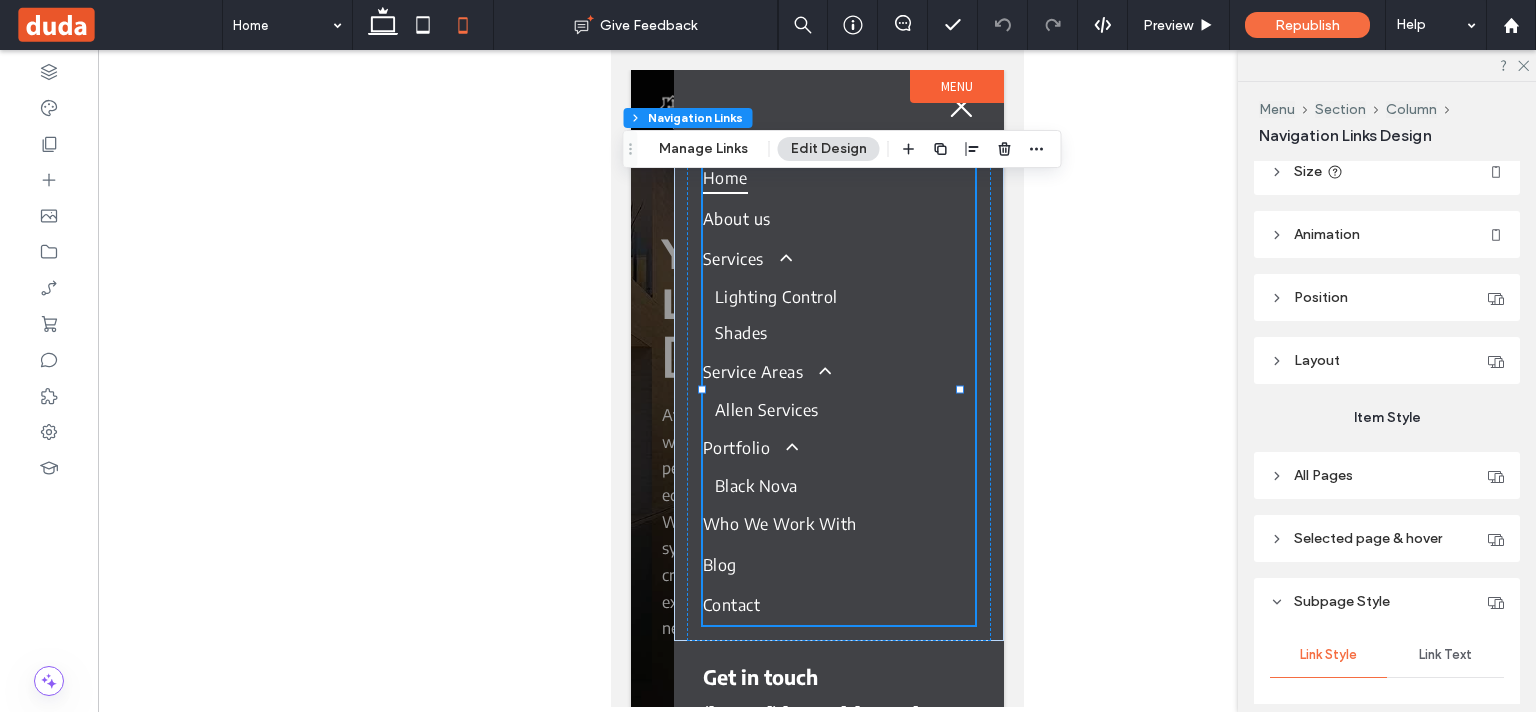 scroll, scrollTop: 586, scrollLeft: 0, axis: vertical 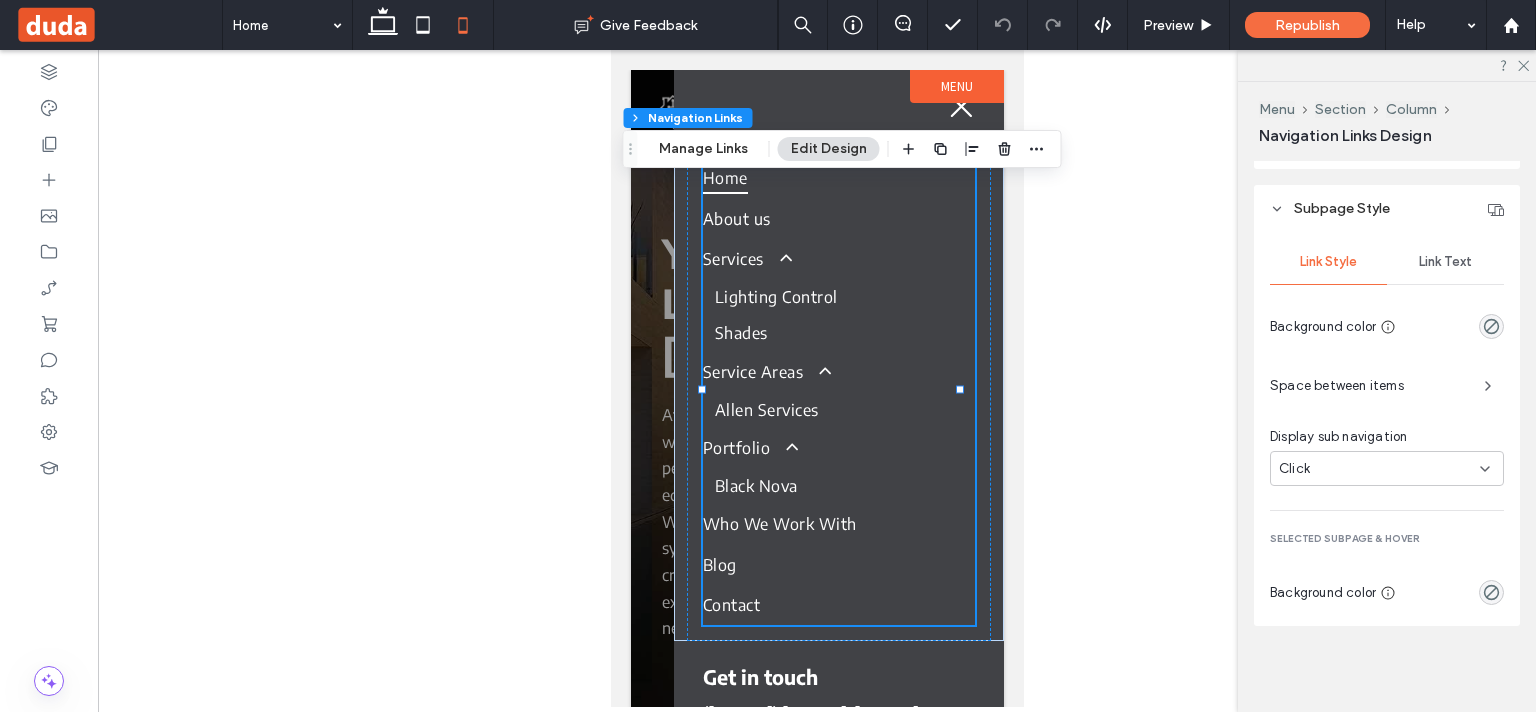 click on "Link Text" at bounding box center [1445, 262] 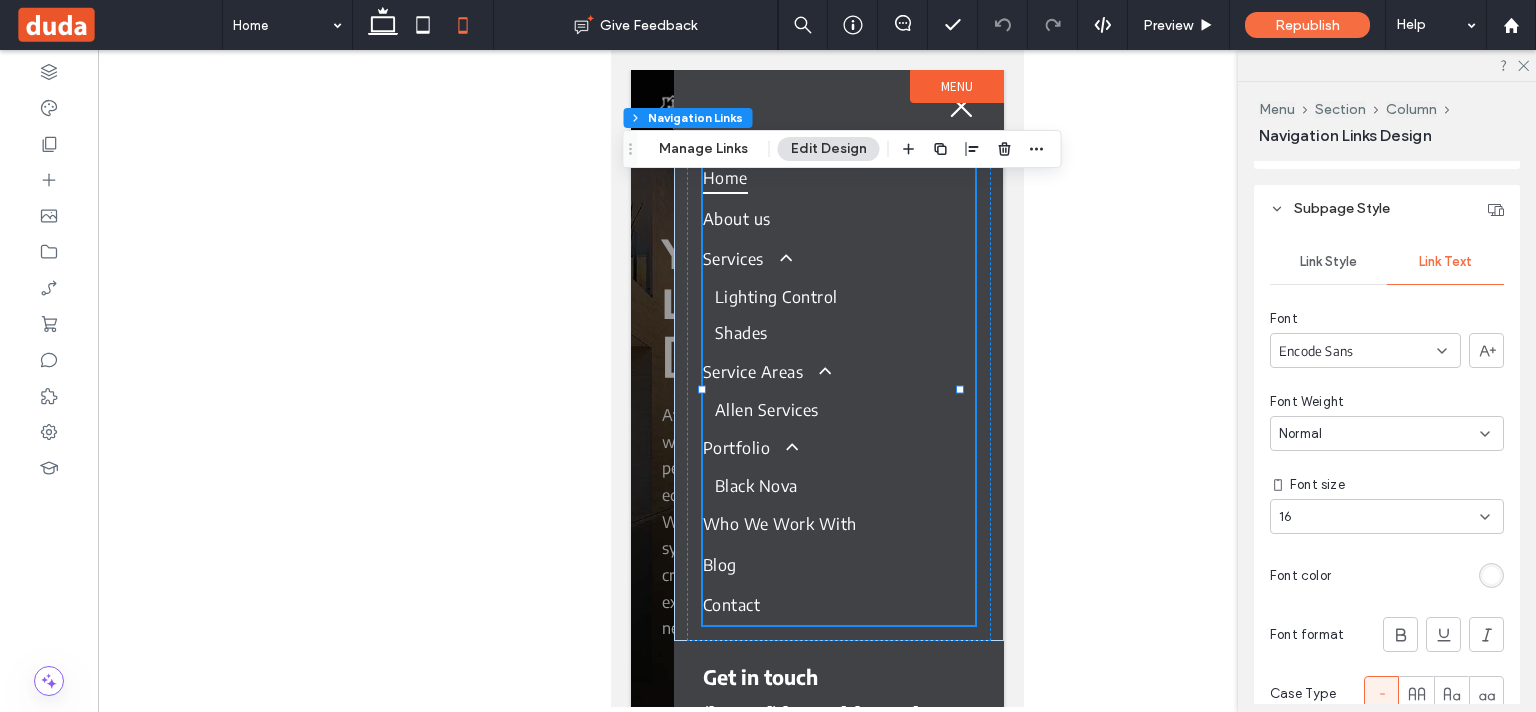 click at bounding box center [1421, 575] 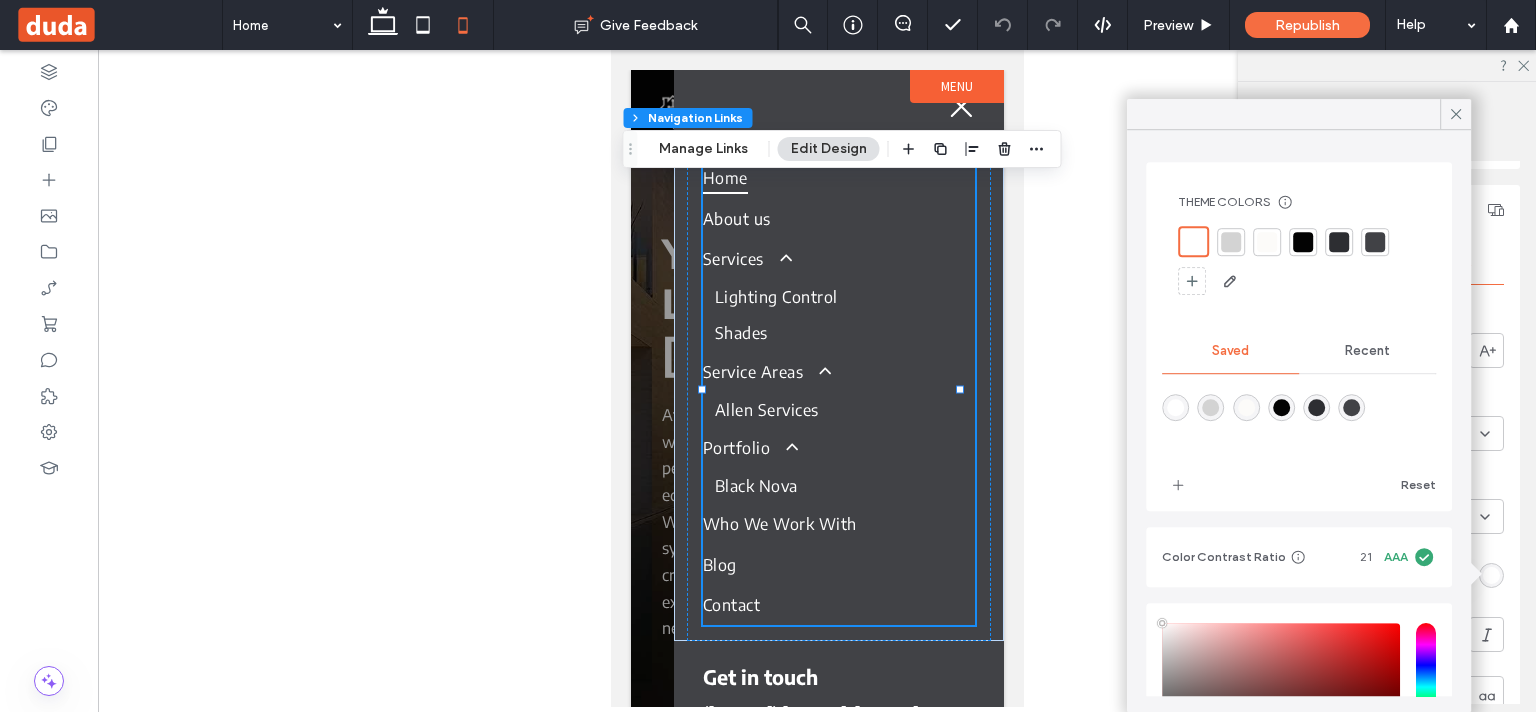 type on "****" 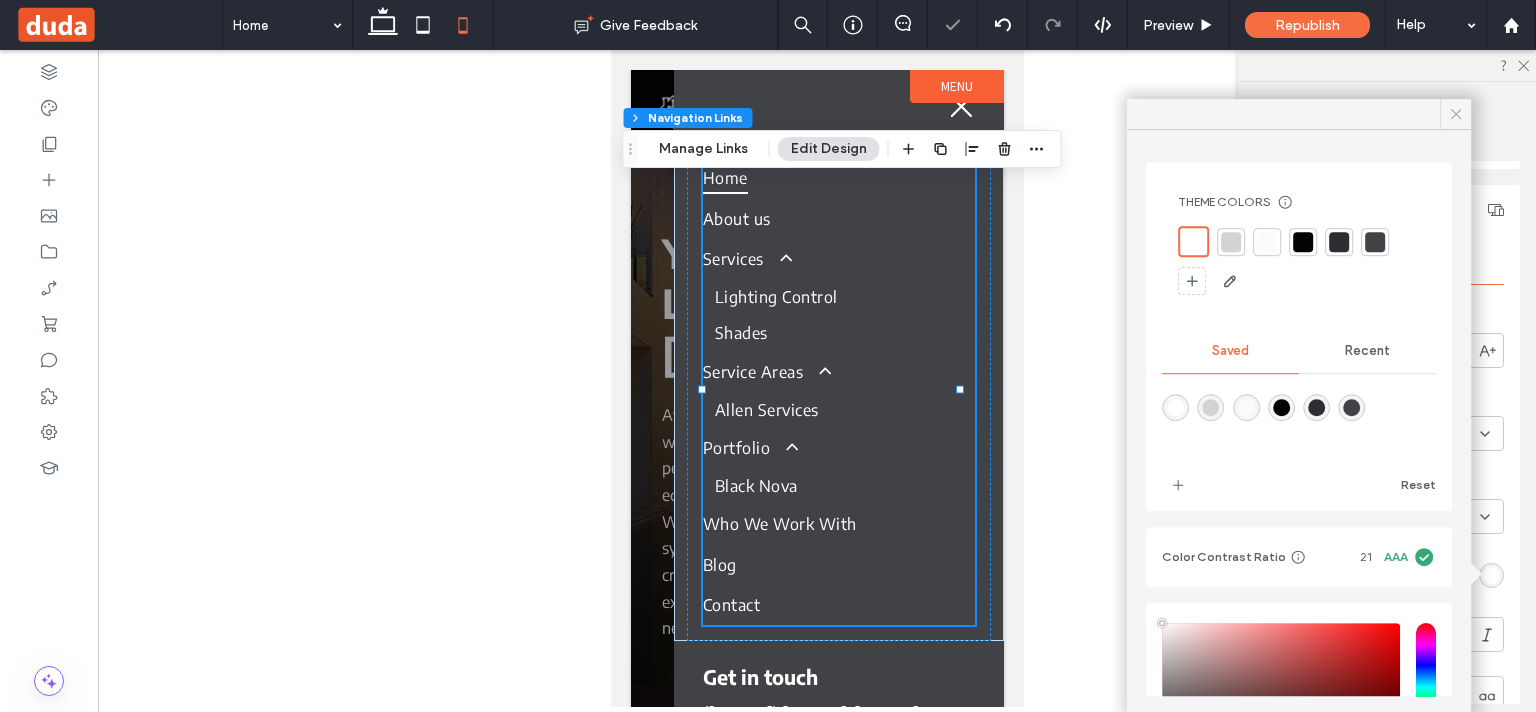 click 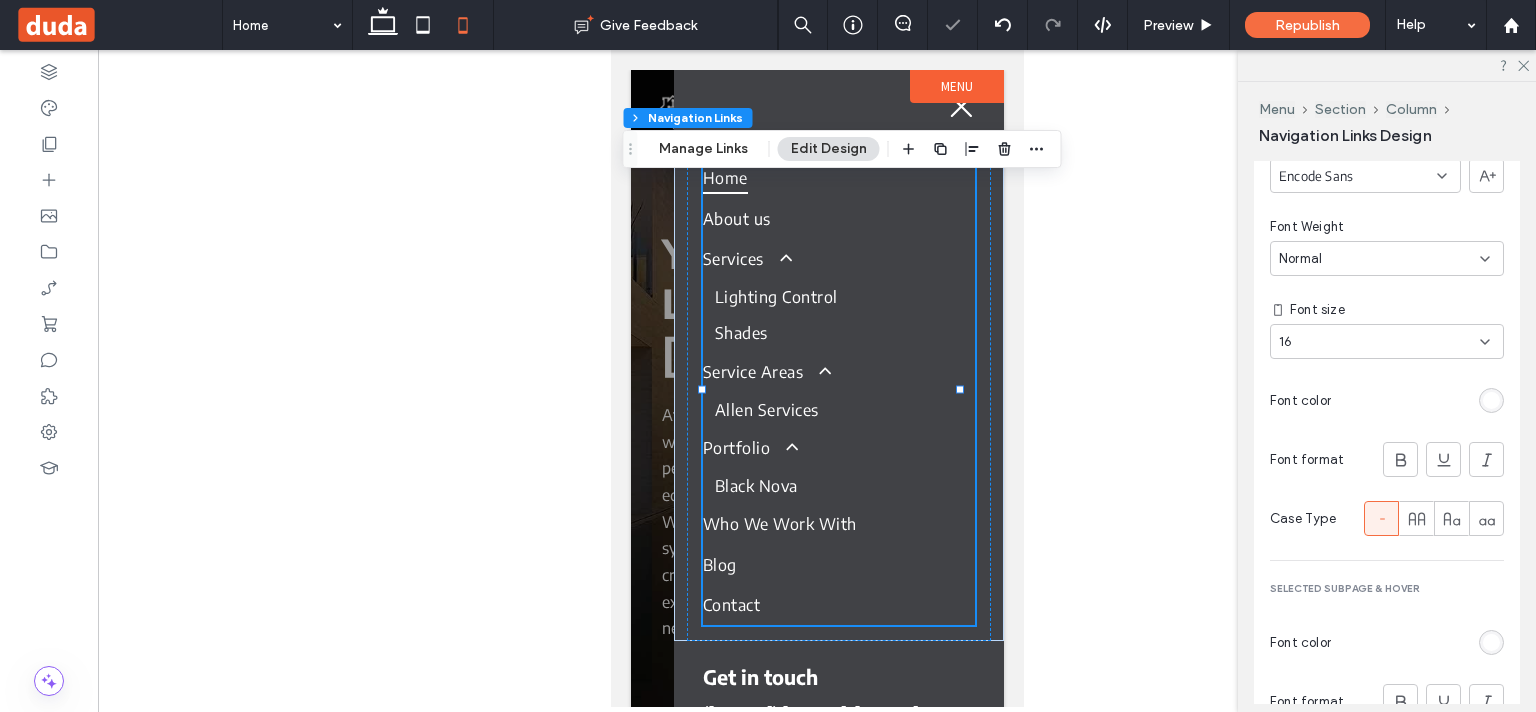 scroll, scrollTop: 870, scrollLeft: 0, axis: vertical 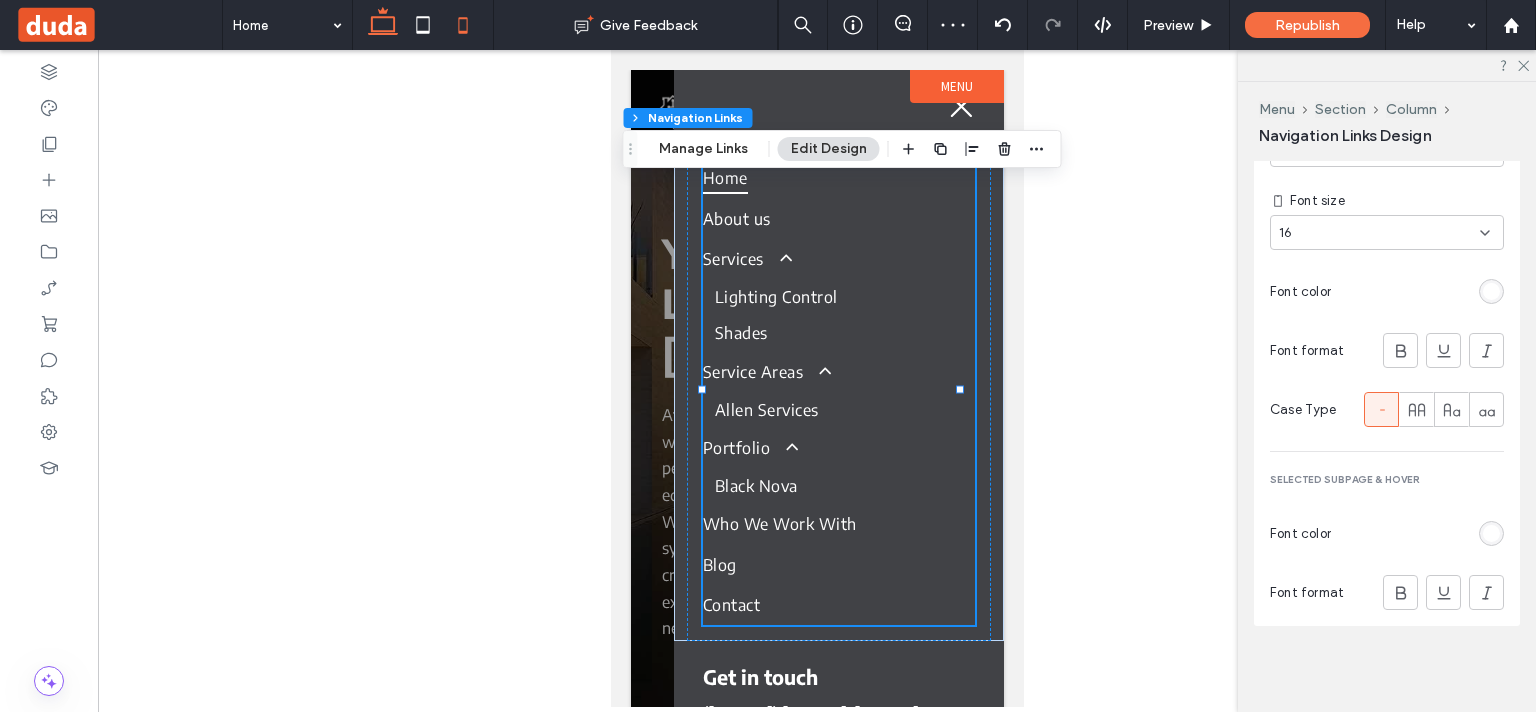 click 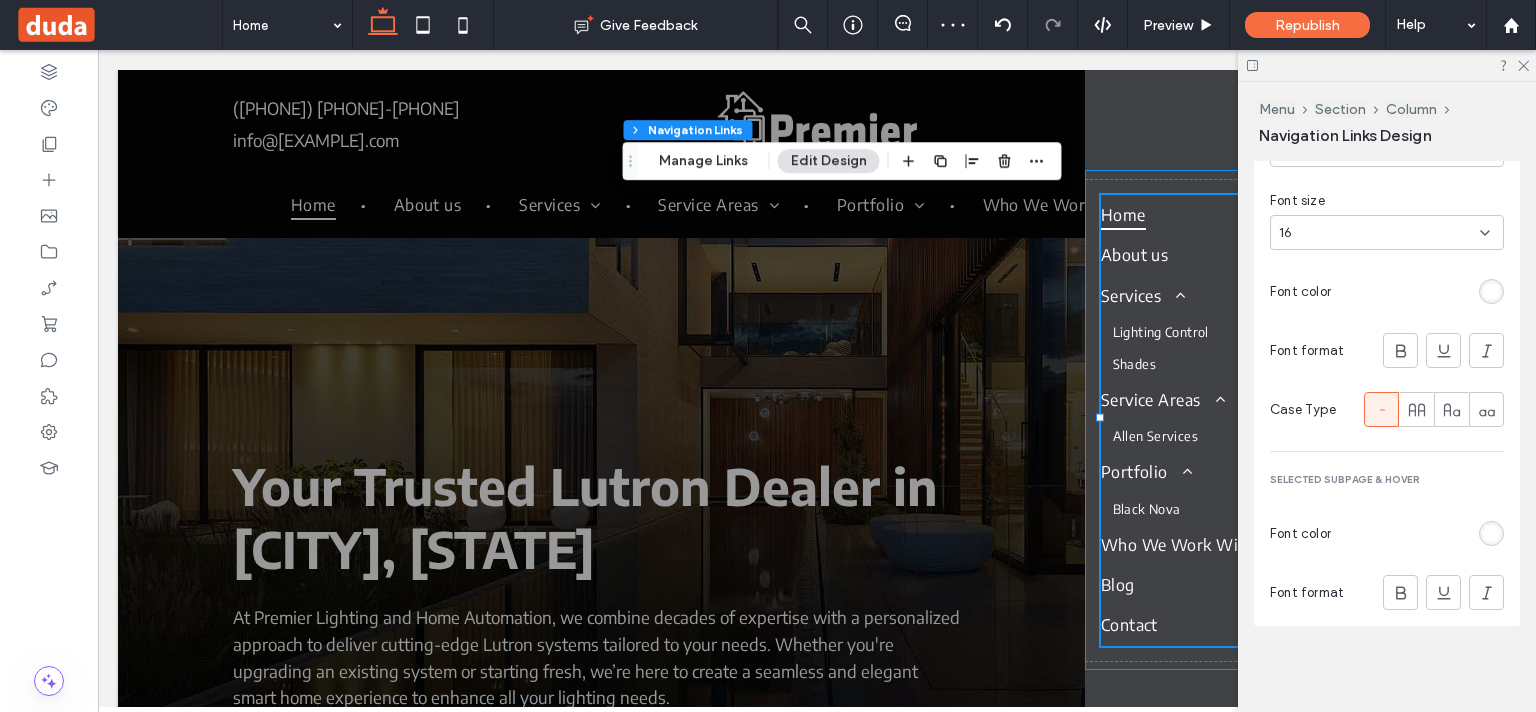 type on "*" 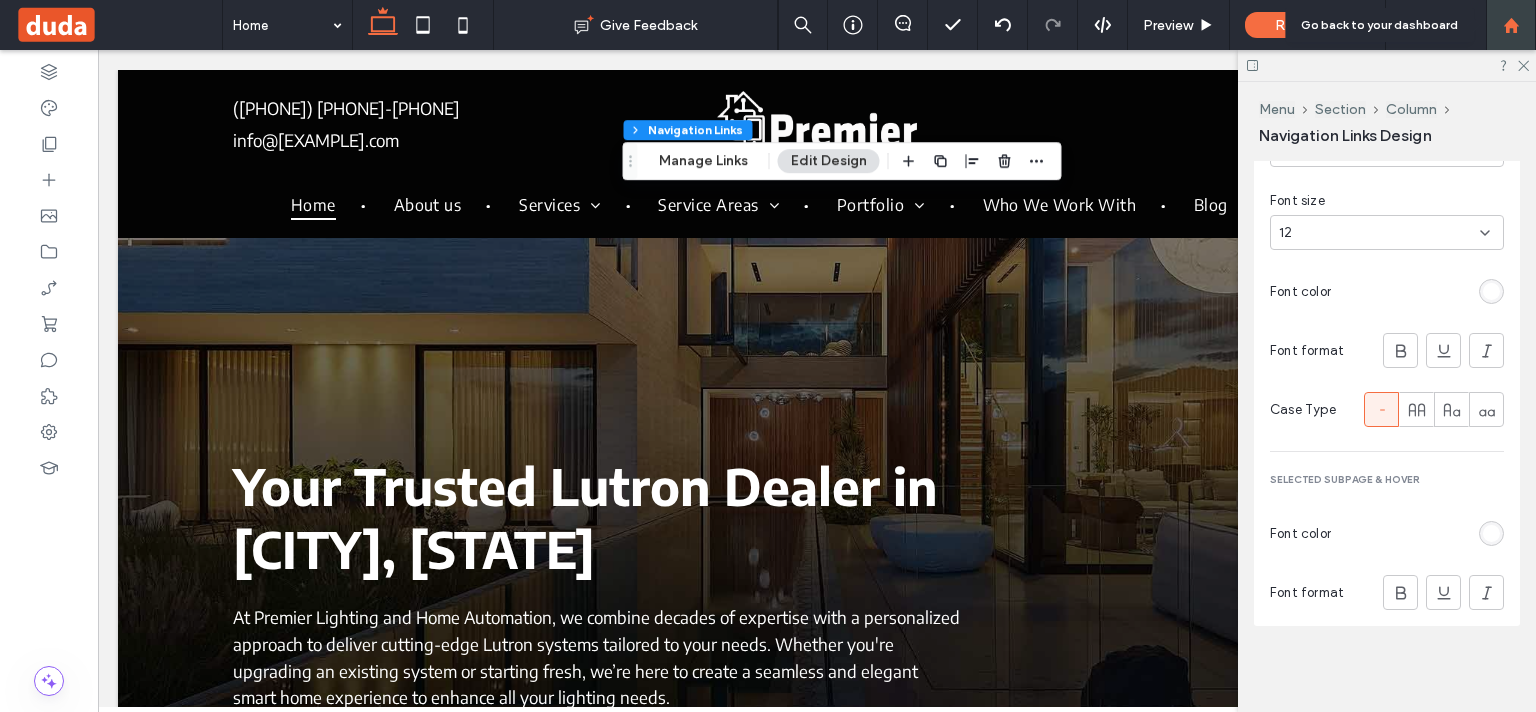 click 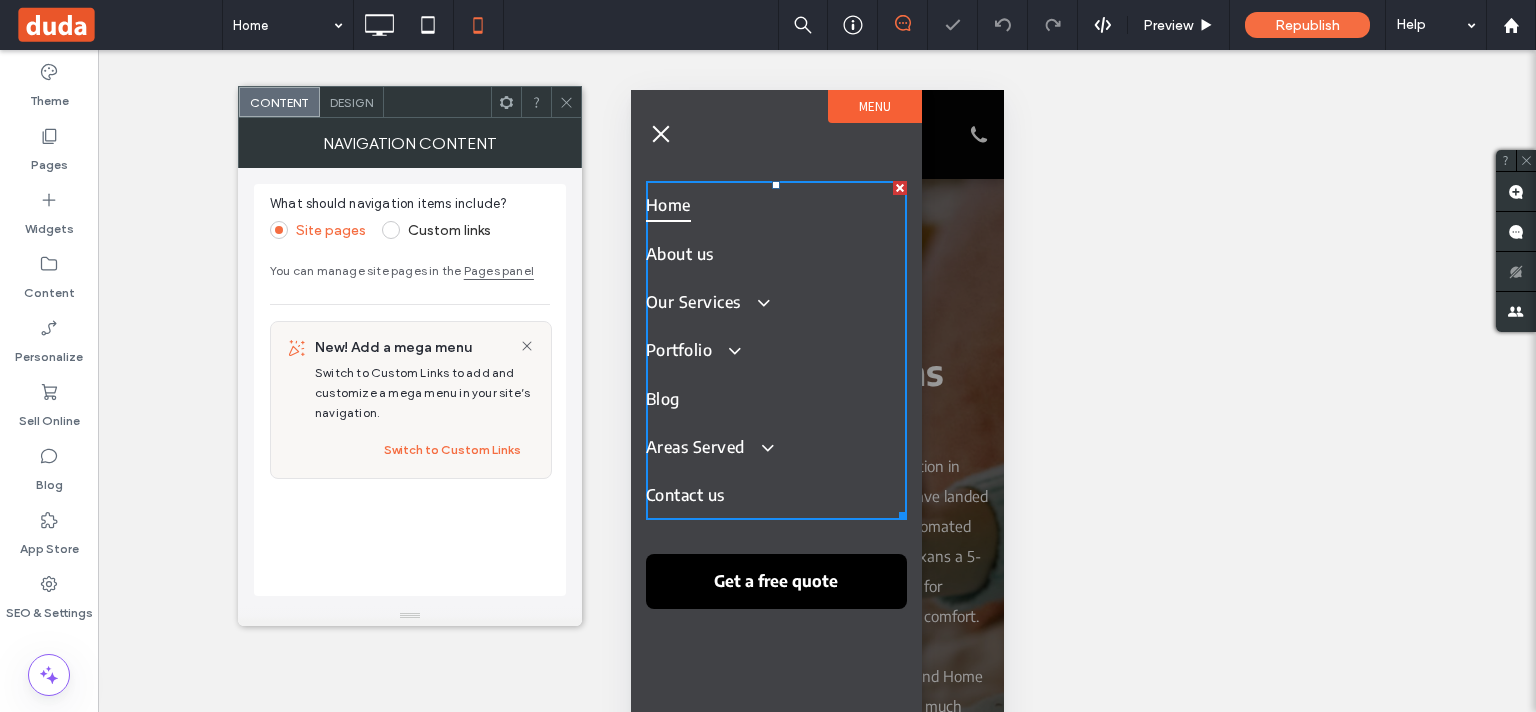 scroll, scrollTop: 0, scrollLeft: 0, axis: both 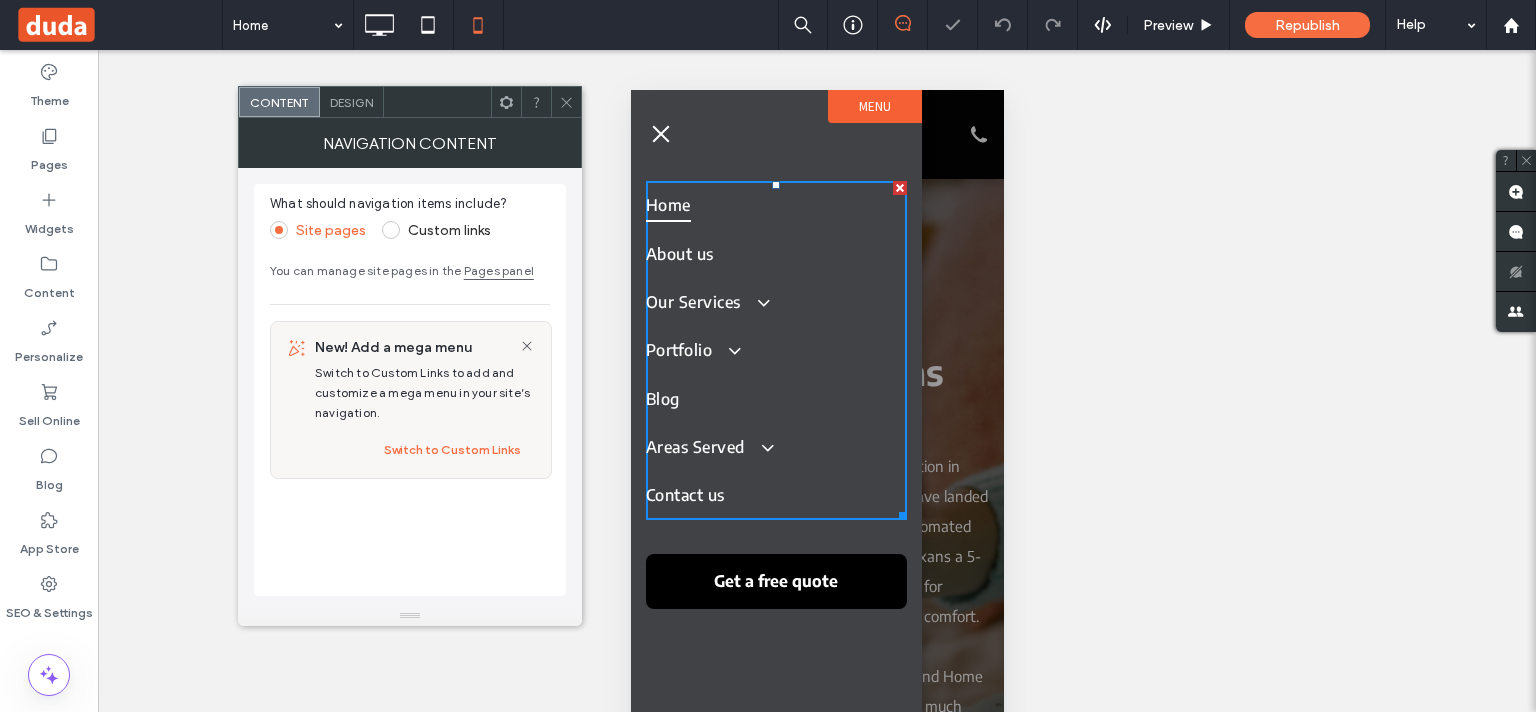 click on "Design" at bounding box center (351, 102) 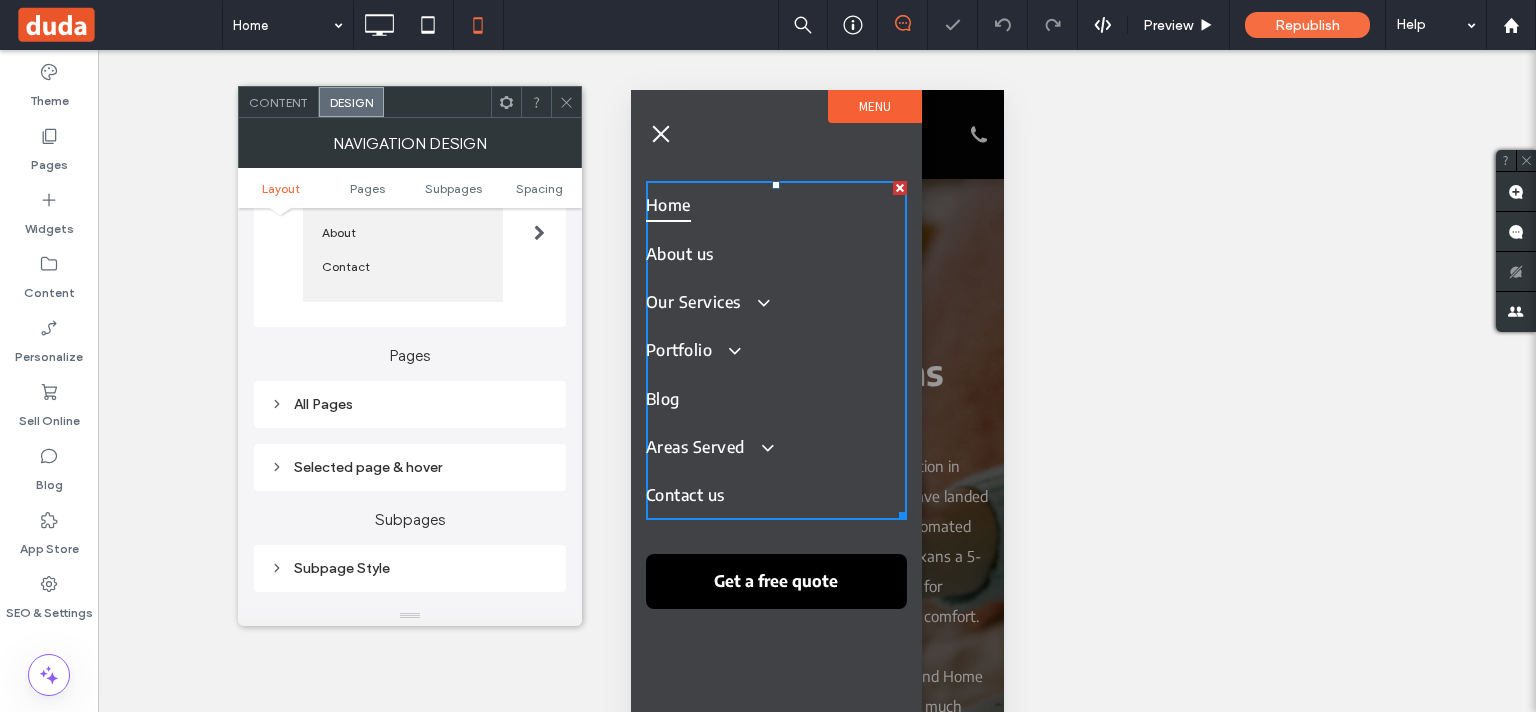scroll, scrollTop: 360, scrollLeft: 0, axis: vertical 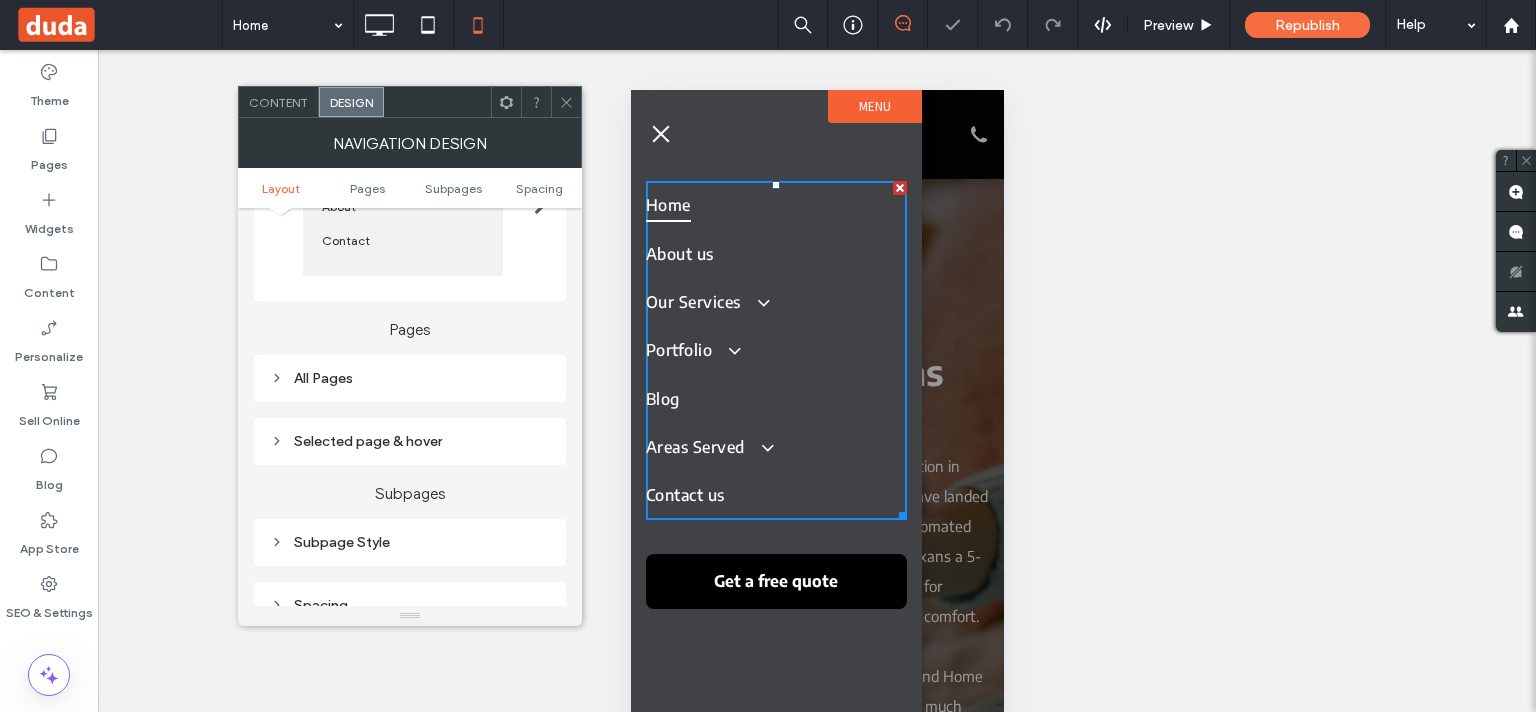 click on "Subpage Style" at bounding box center (410, 542) 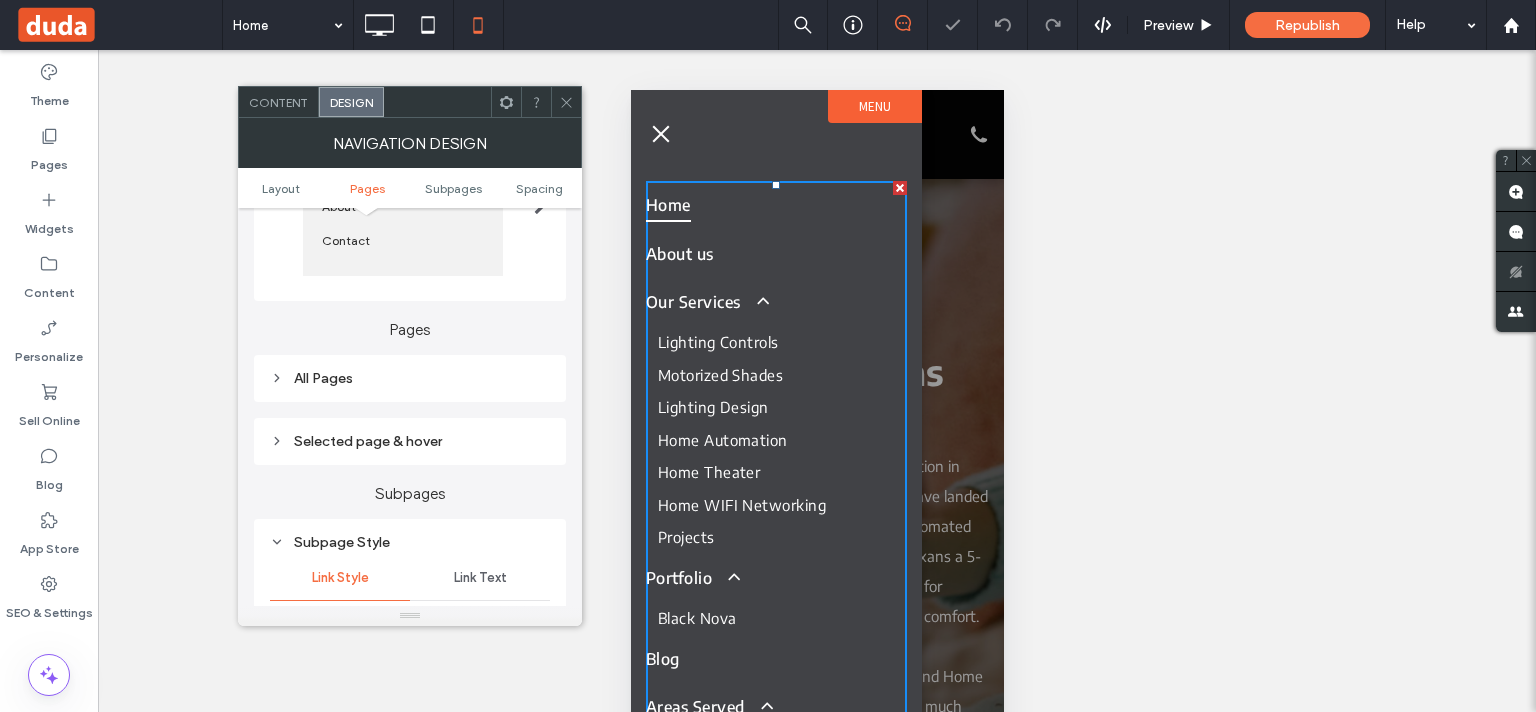 scroll, scrollTop: 676, scrollLeft: 0, axis: vertical 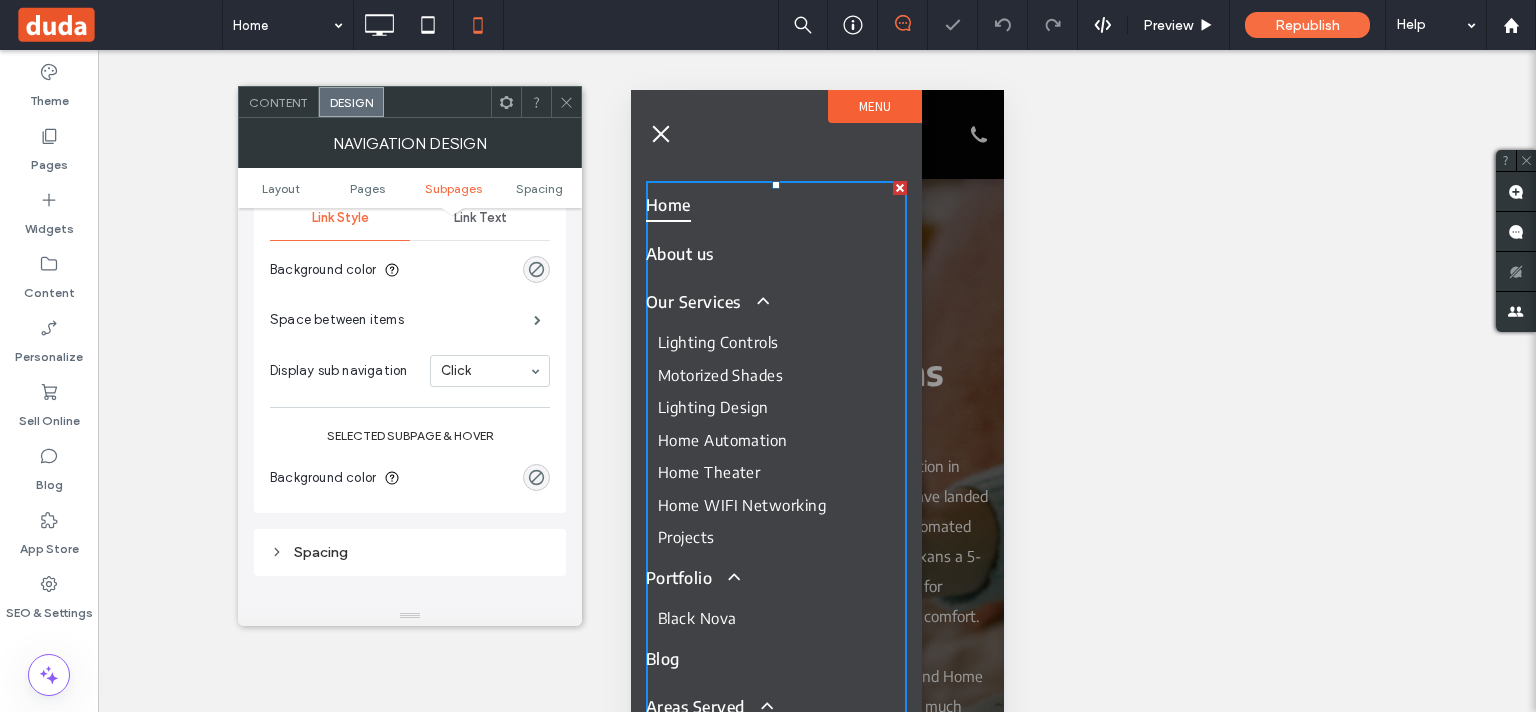 click on "Link Text" at bounding box center (480, 218) 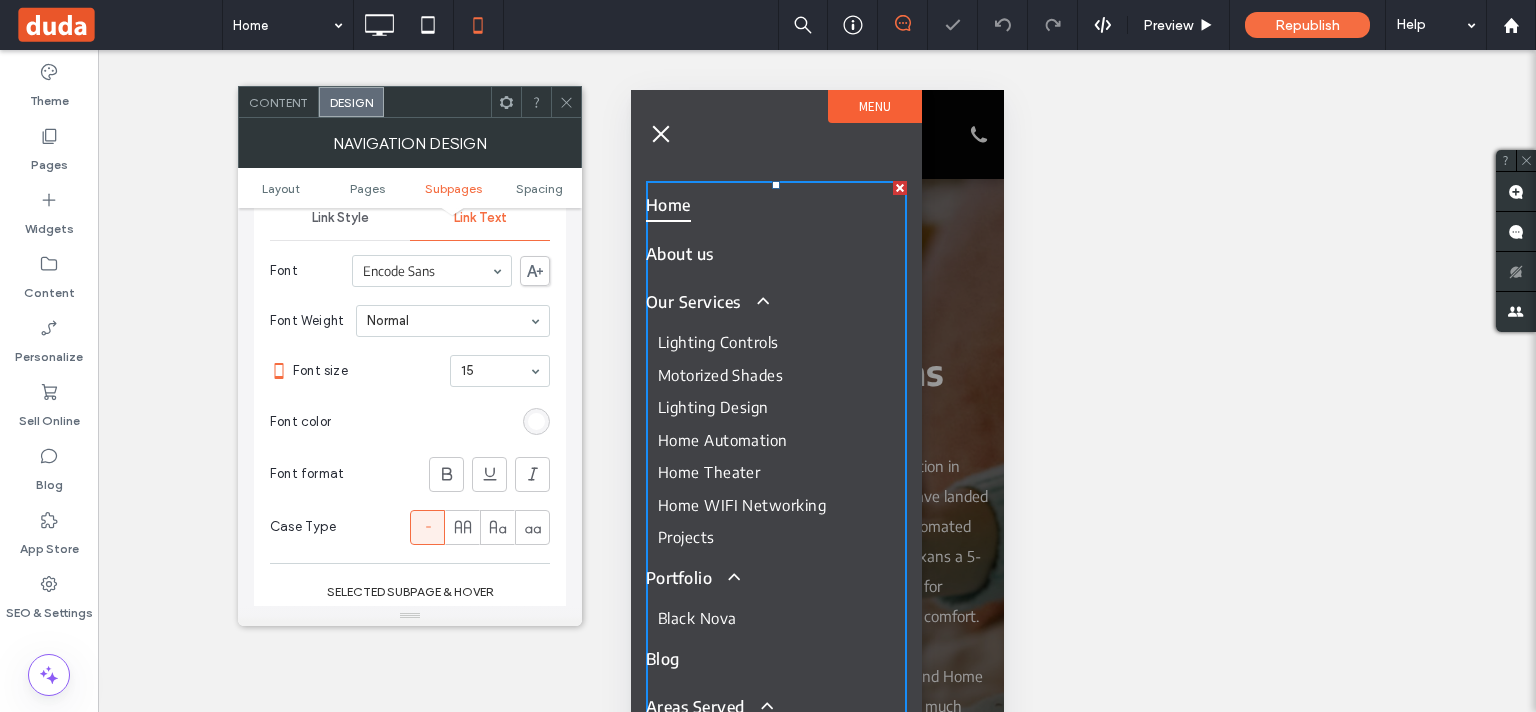 scroll, scrollTop: 1036, scrollLeft: 0, axis: vertical 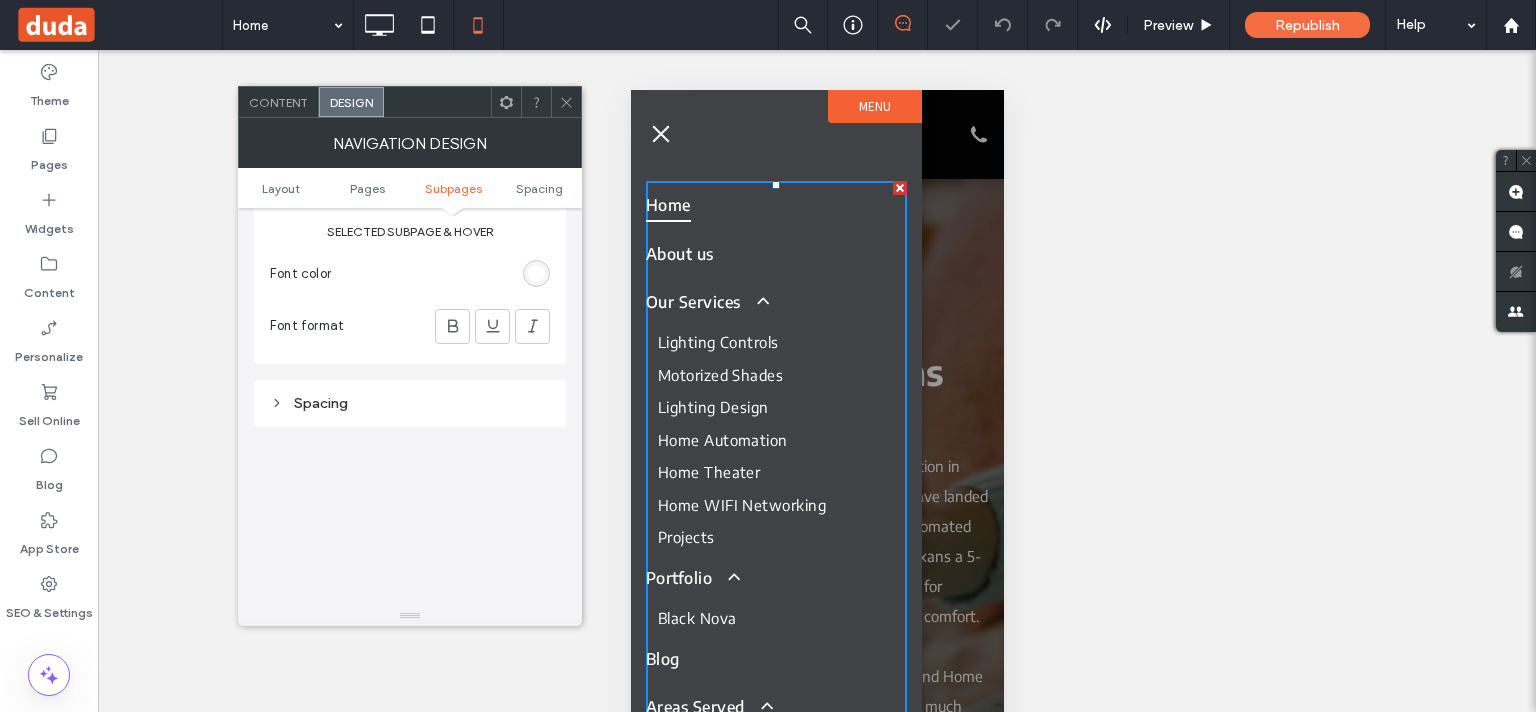 click 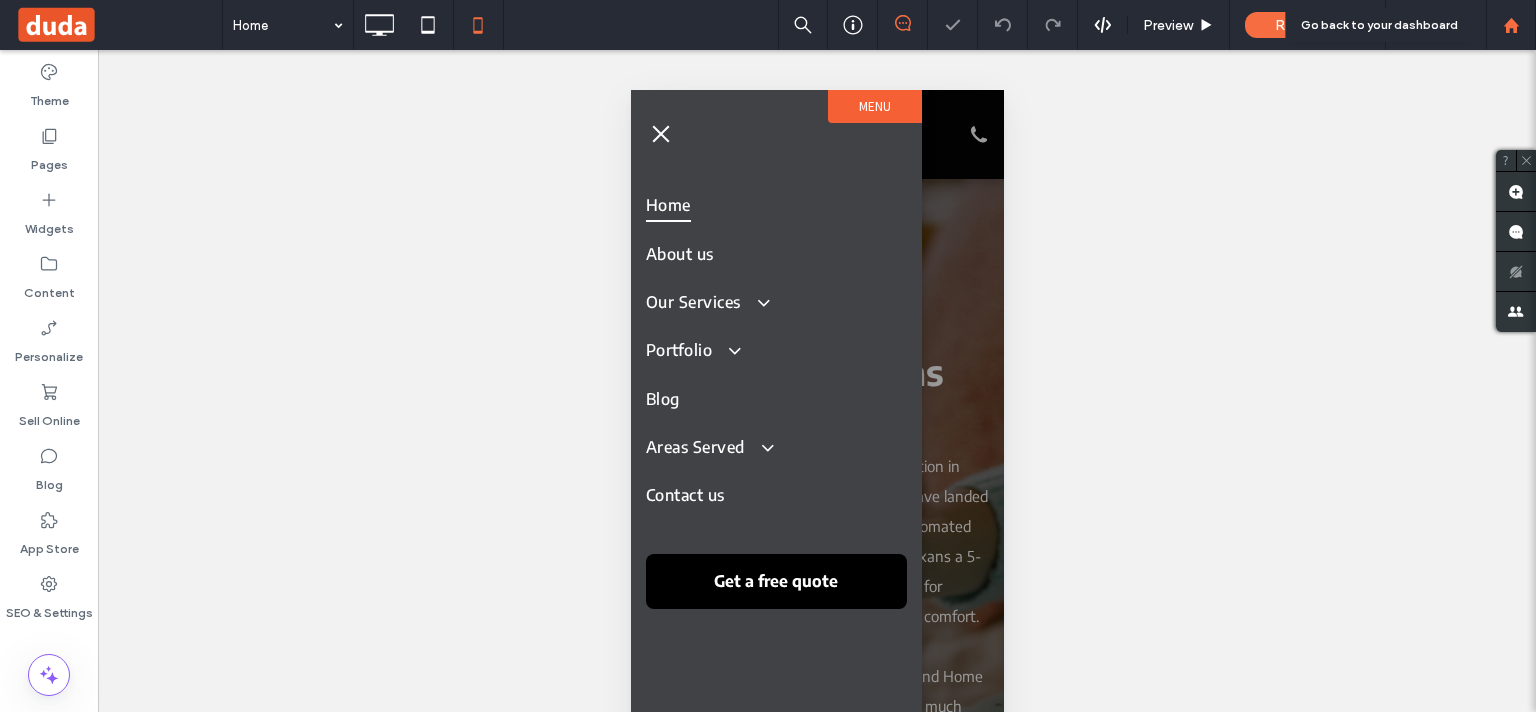 click 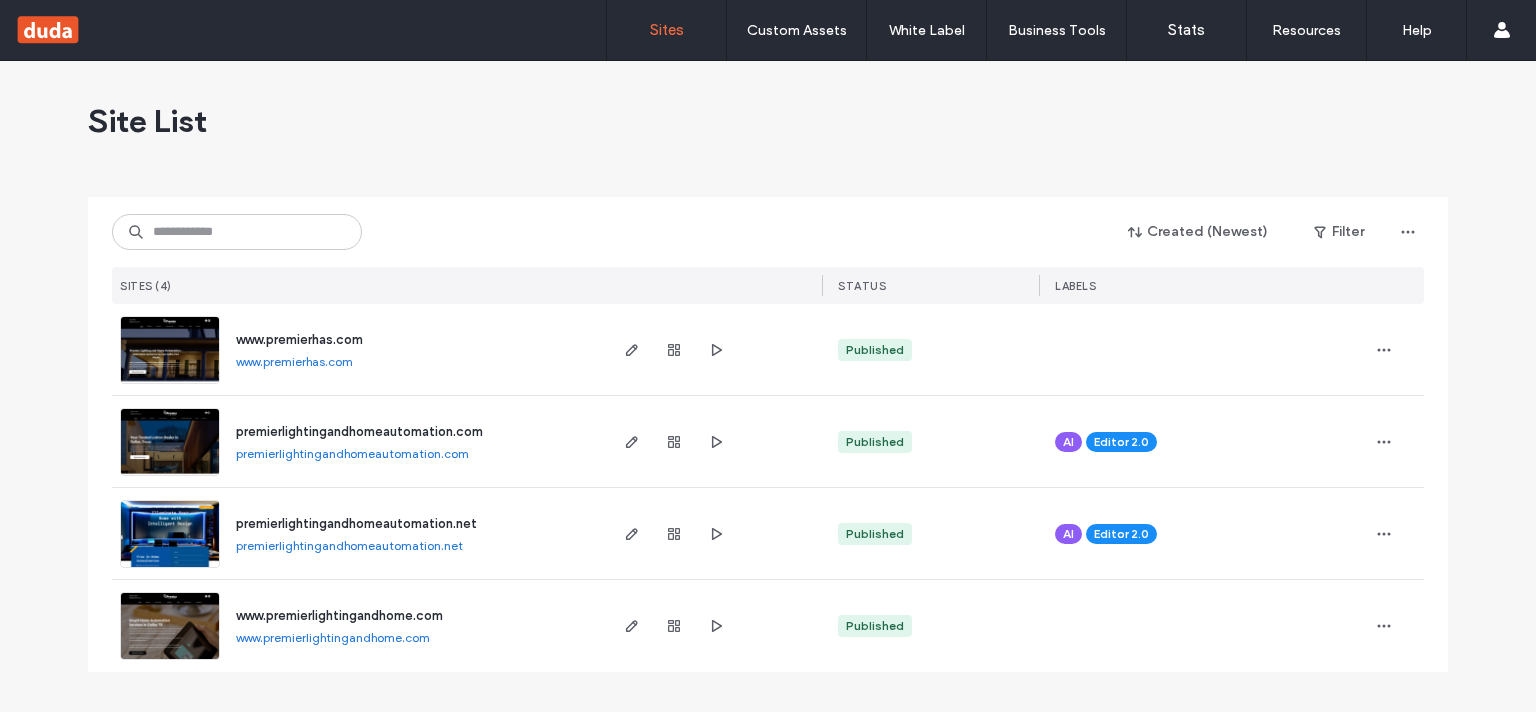scroll, scrollTop: 0, scrollLeft: 0, axis: both 